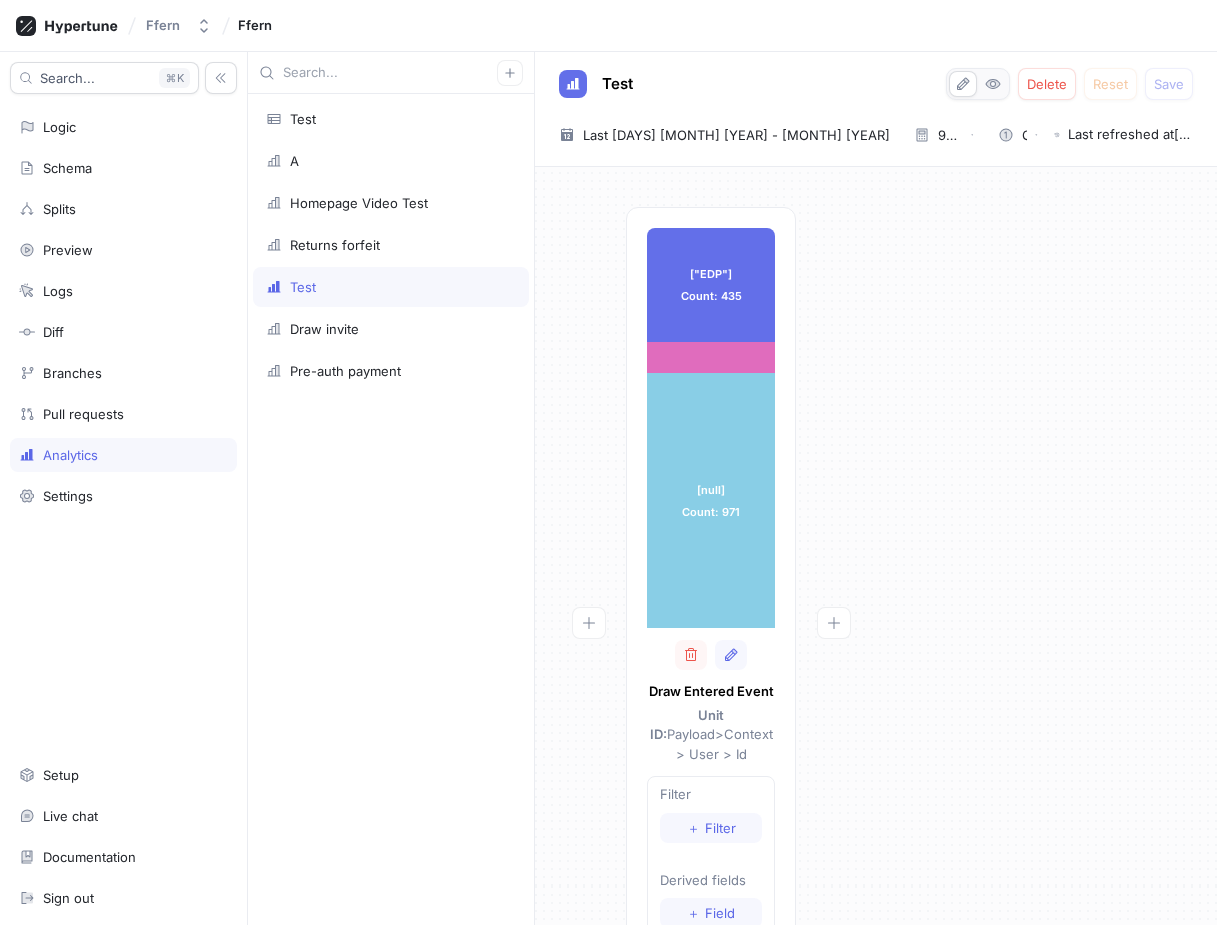 scroll, scrollTop: 0, scrollLeft: 0, axis: both 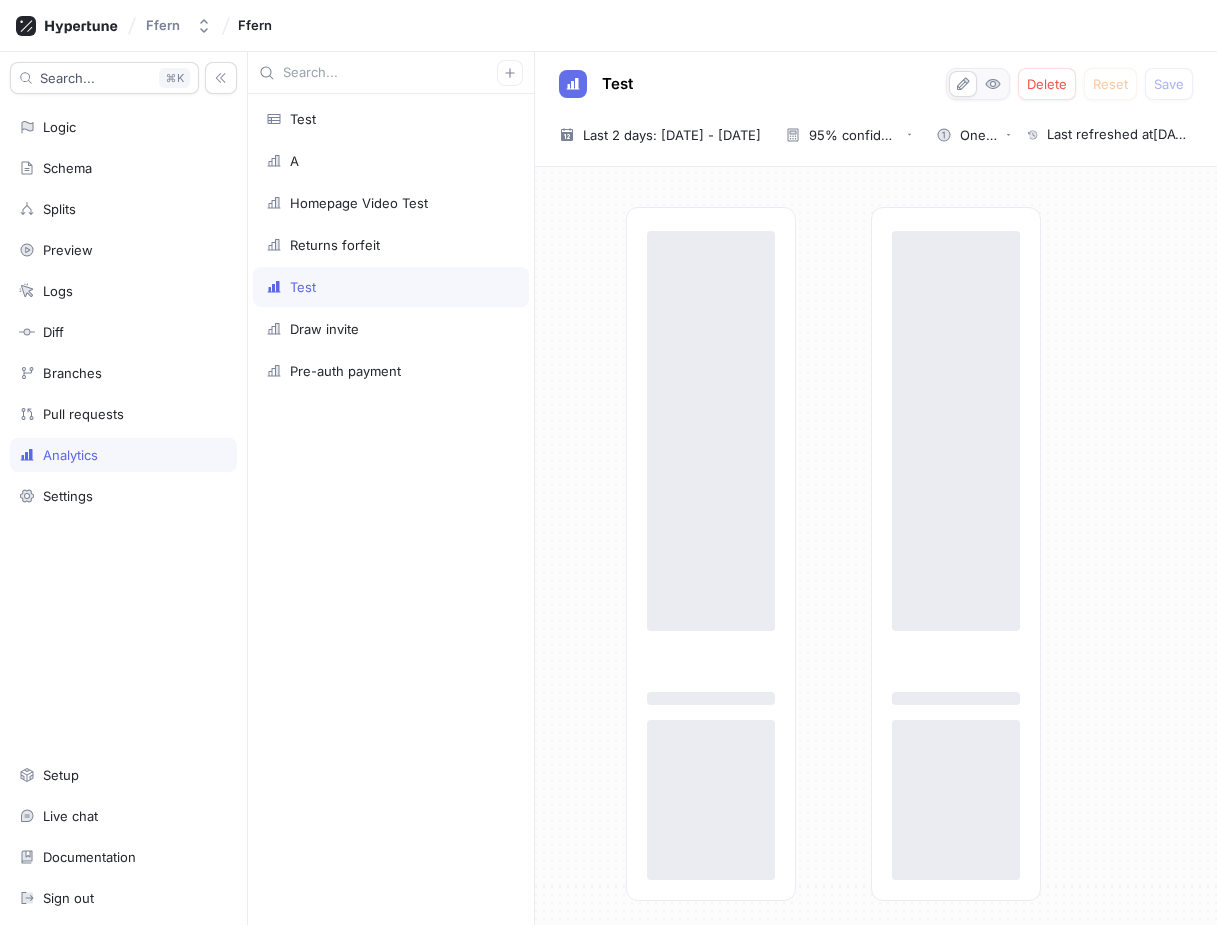type on "x" 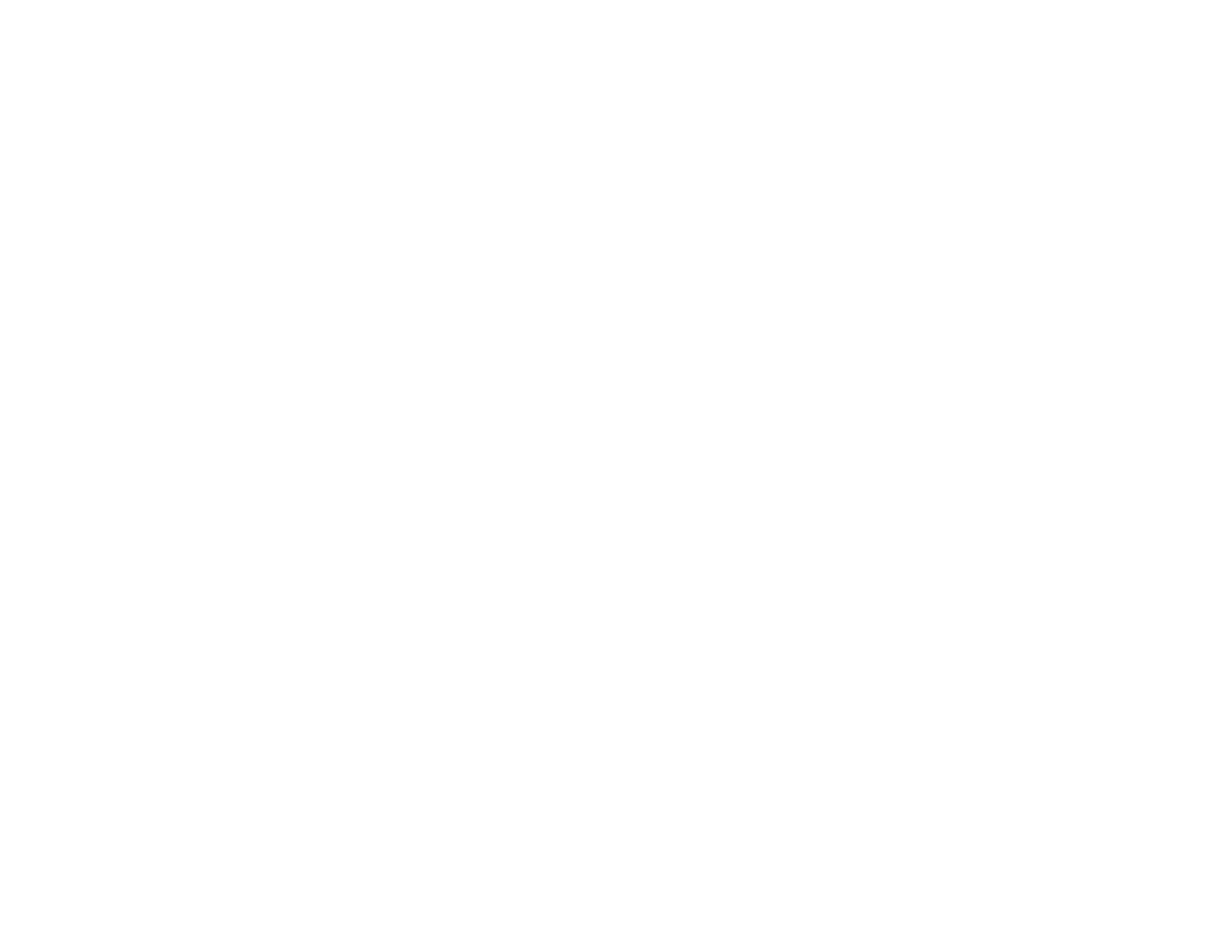 scroll, scrollTop: 0, scrollLeft: 0, axis: both 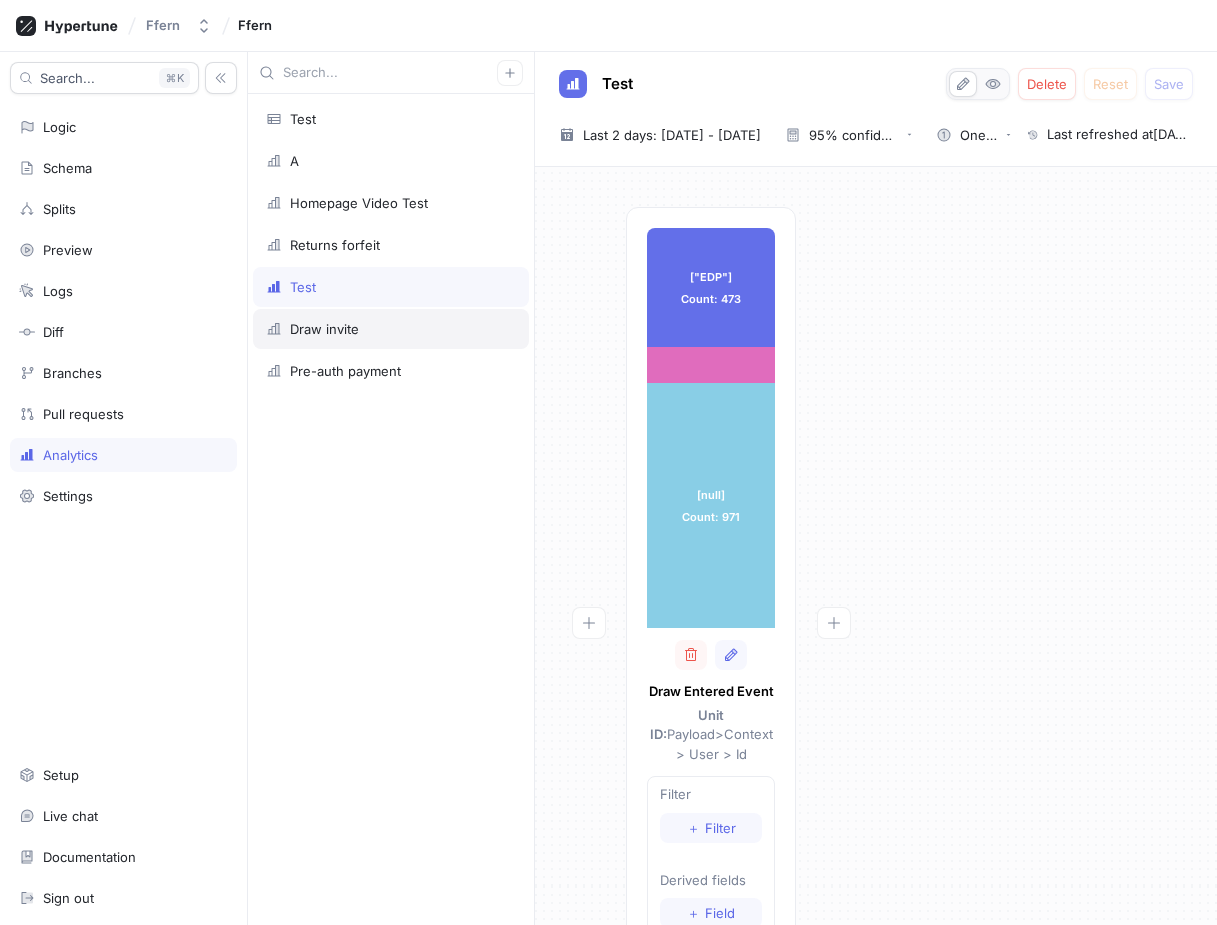 click on "Draw invite" at bounding box center (391, 329) 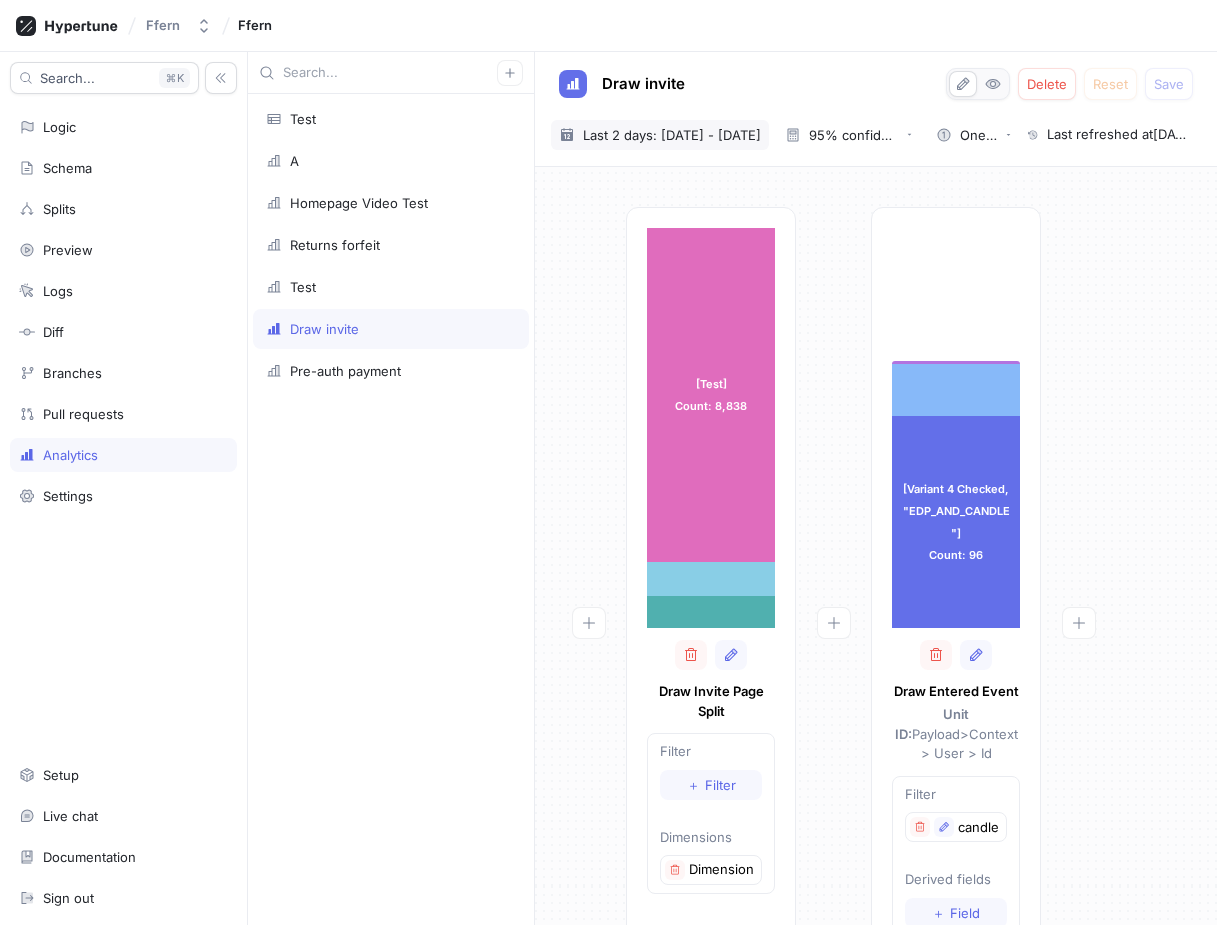 click on "Last 2 days: [DATE] - [DATE]" at bounding box center (672, 135) 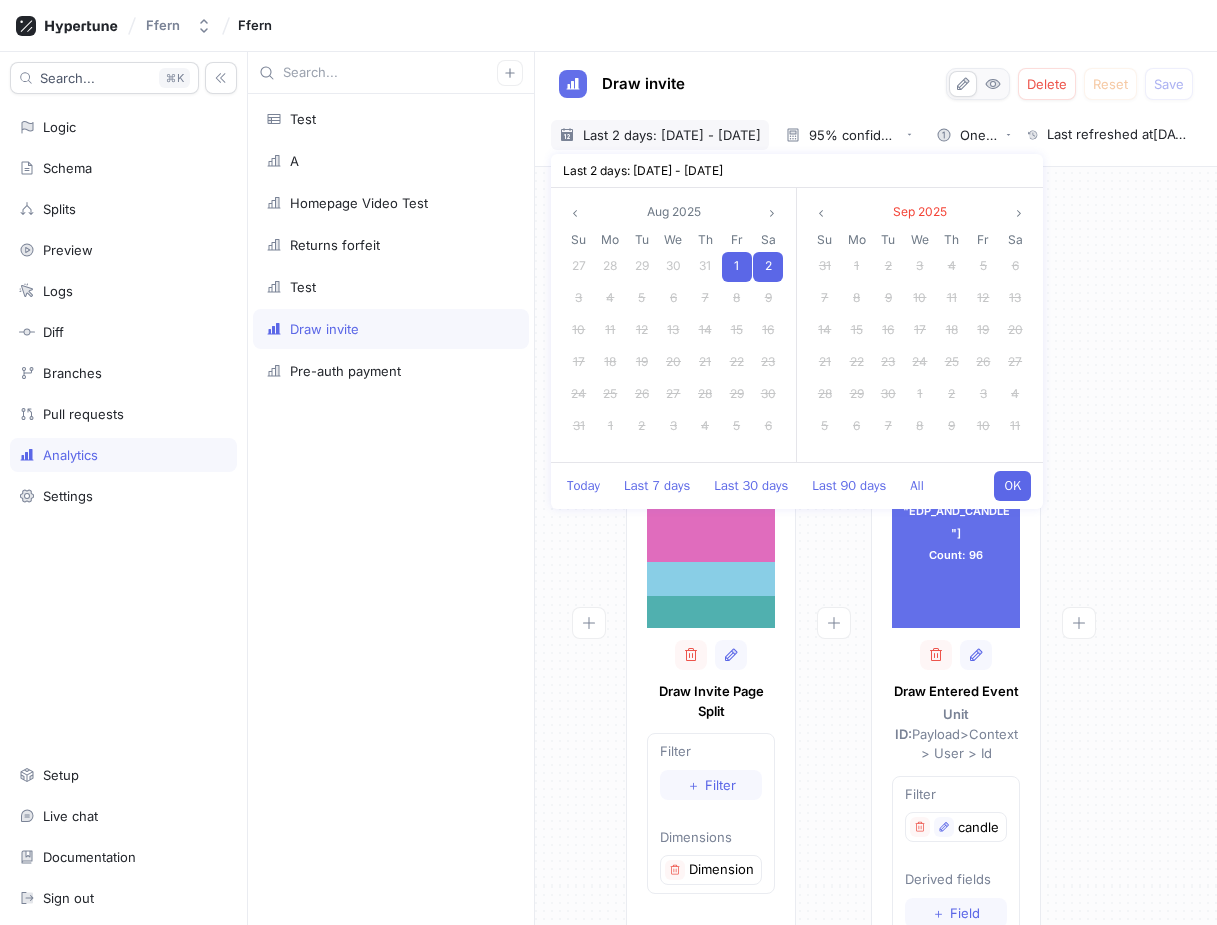 click on "2" at bounding box center (768, 265) 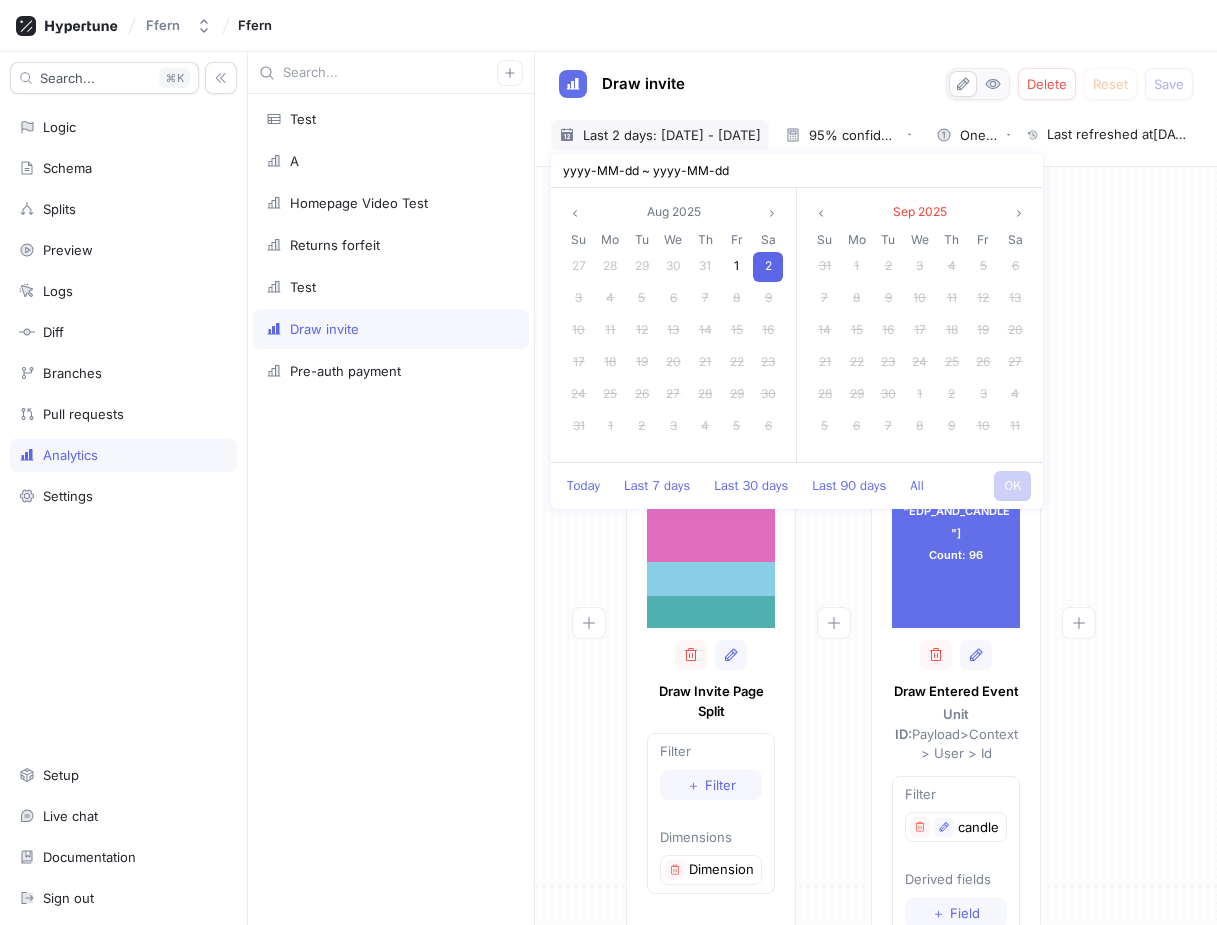 click on "2" at bounding box center (768, 267) 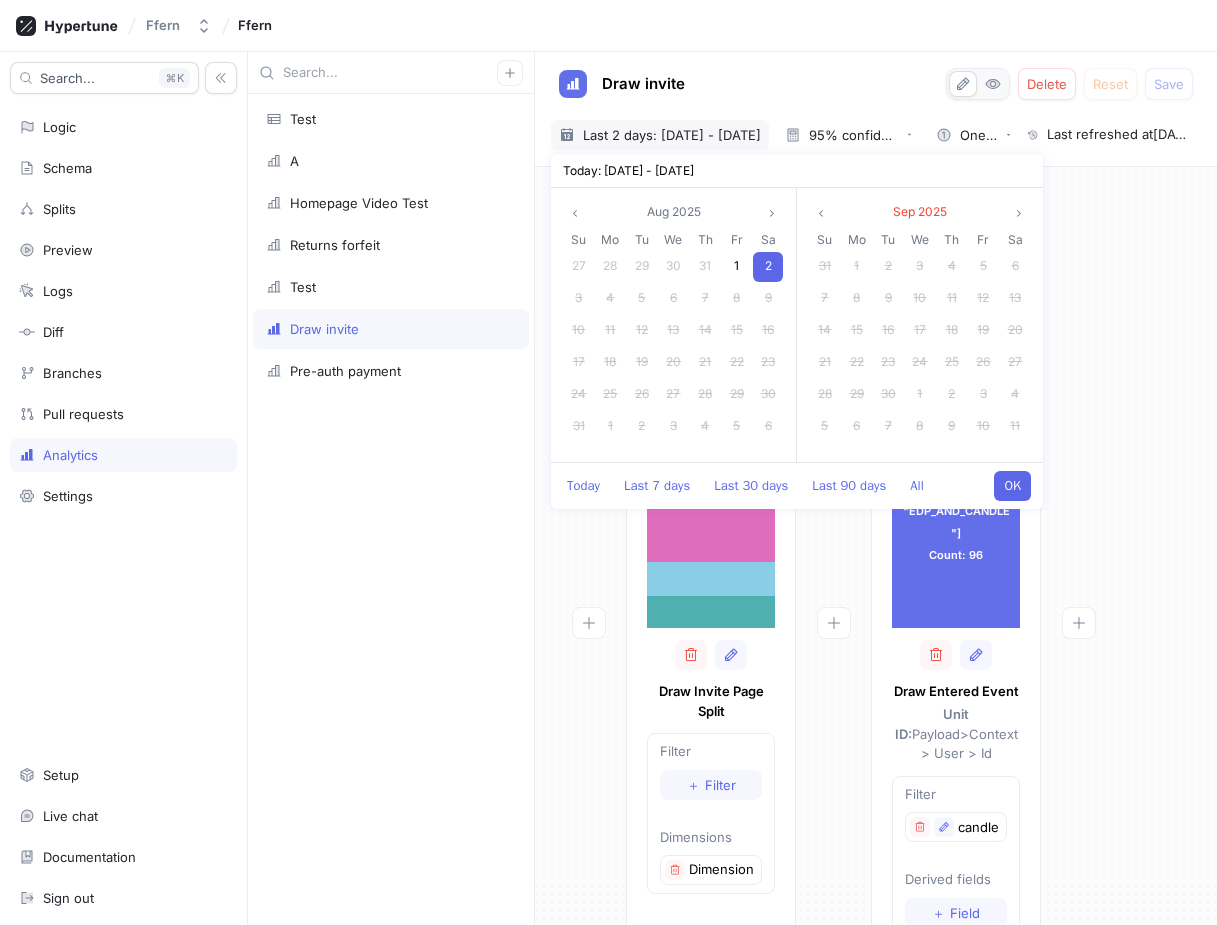 click on "OK" at bounding box center (1012, 486) 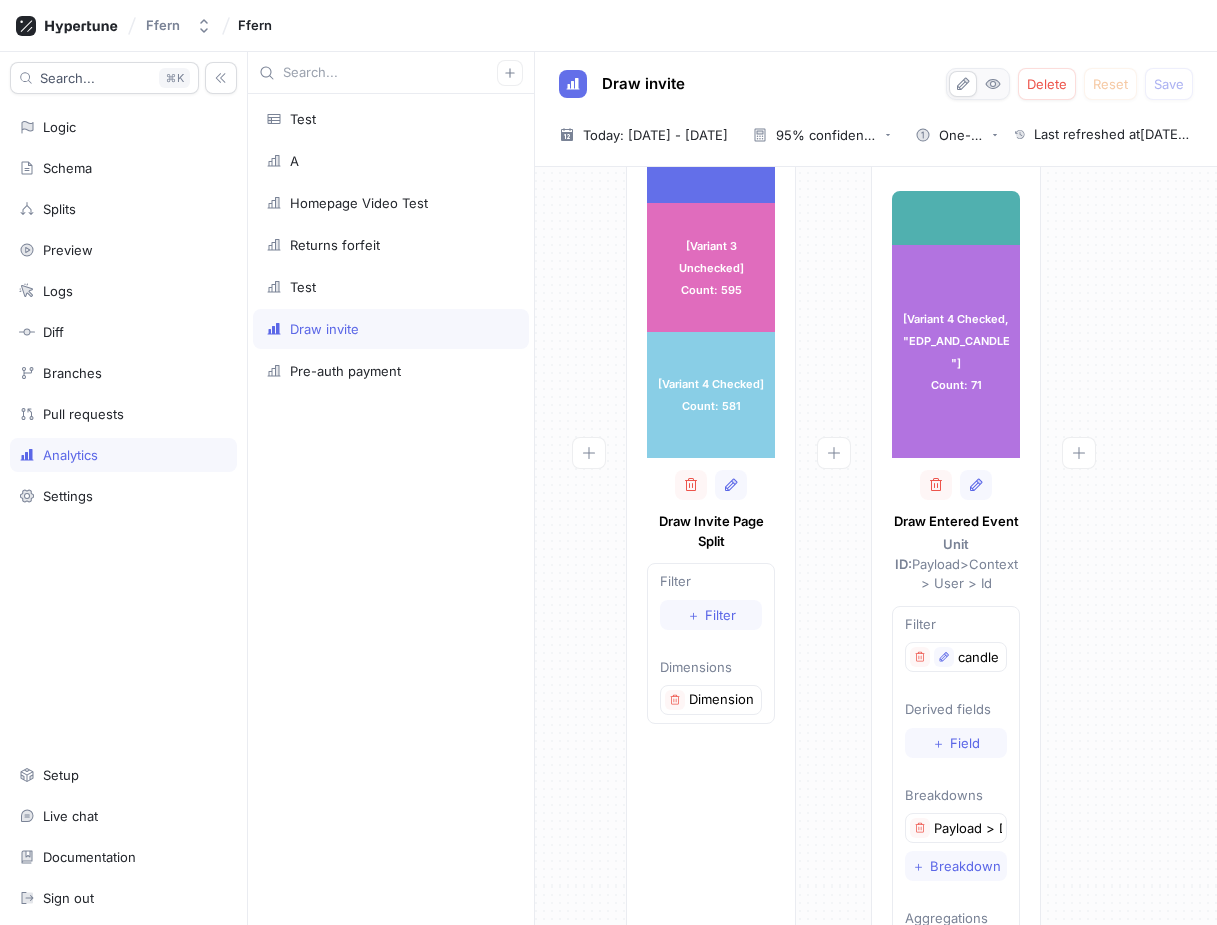 scroll, scrollTop: 248, scrollLeft: 0, axis: vertical 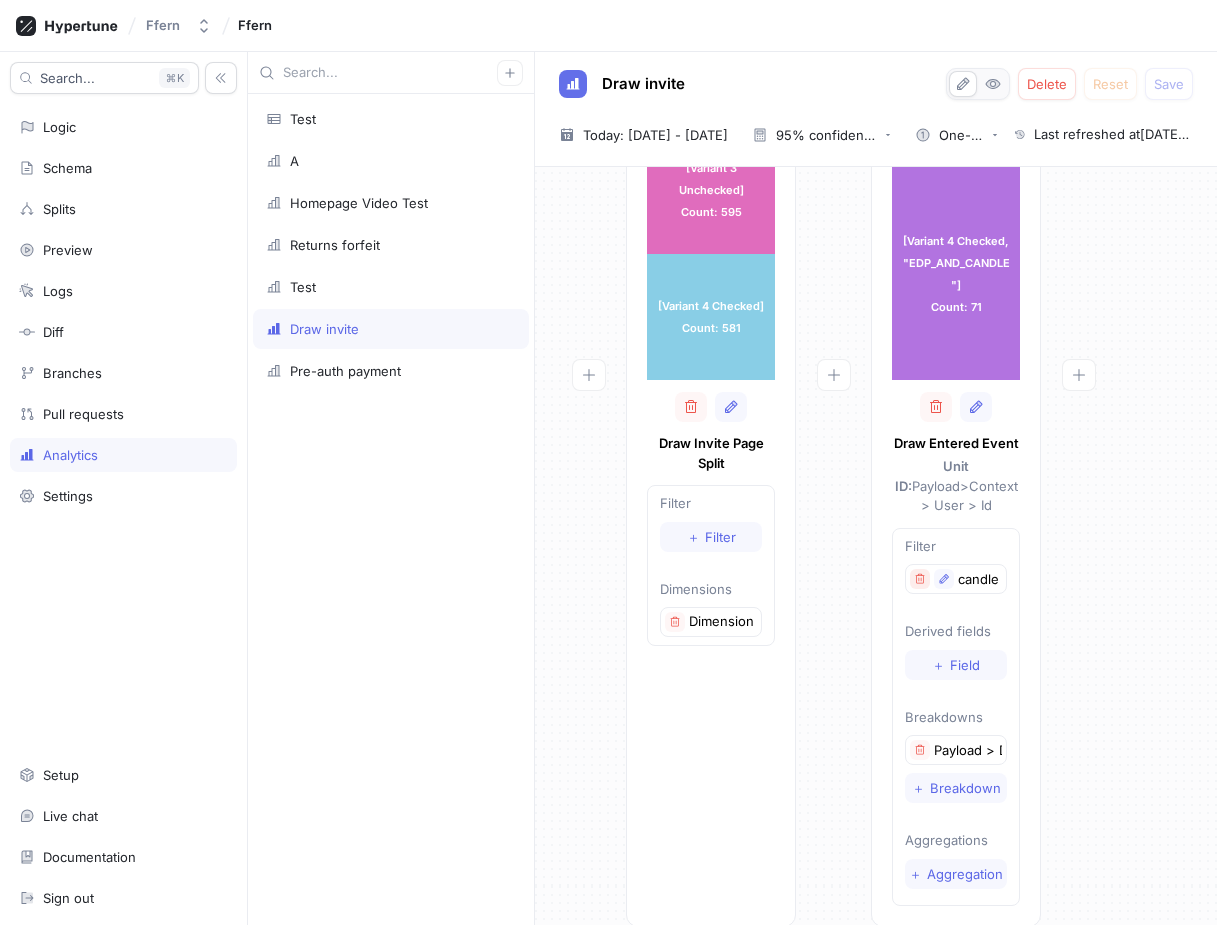 click 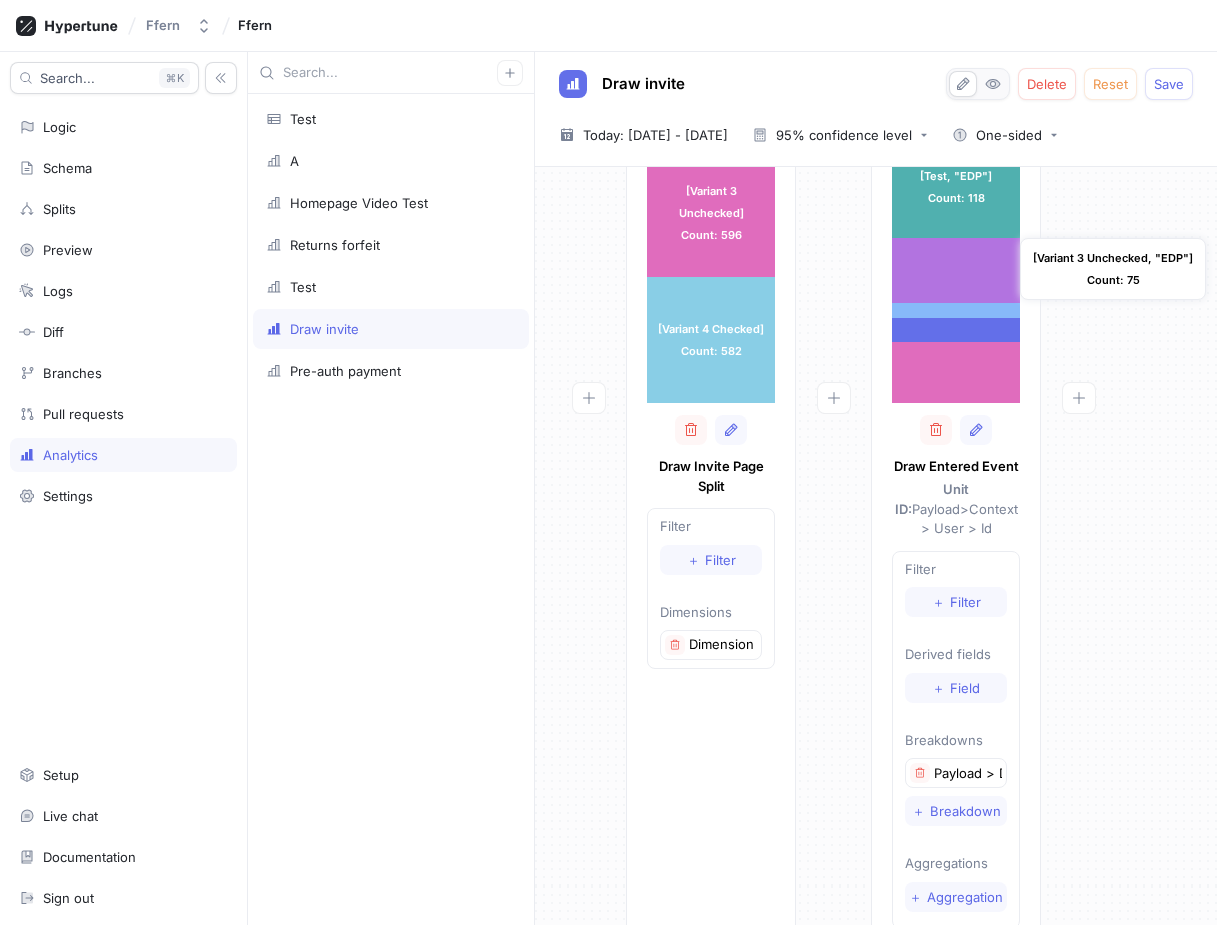 scroll, scrollTop: 258, scrollLeft: 0, axis: vertical 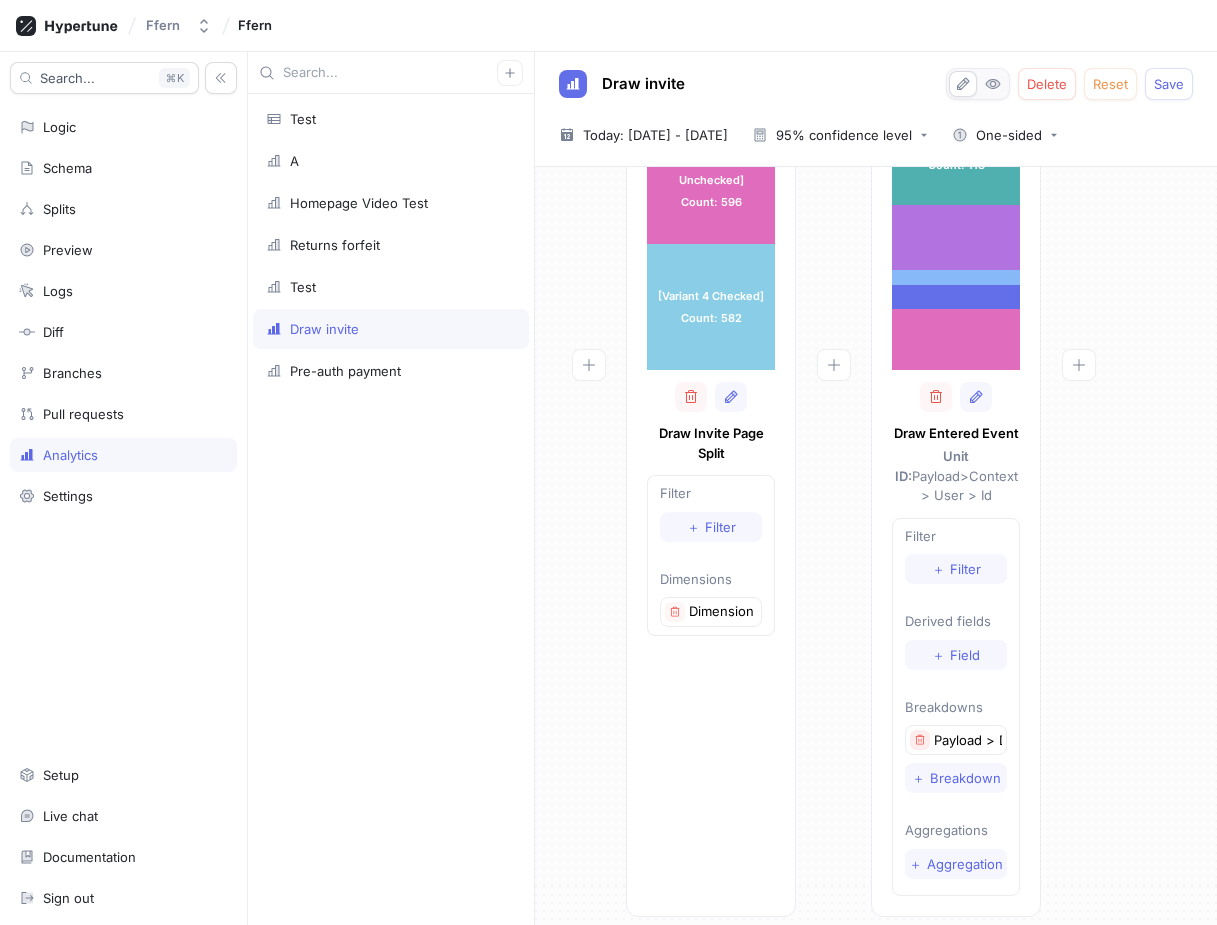 click 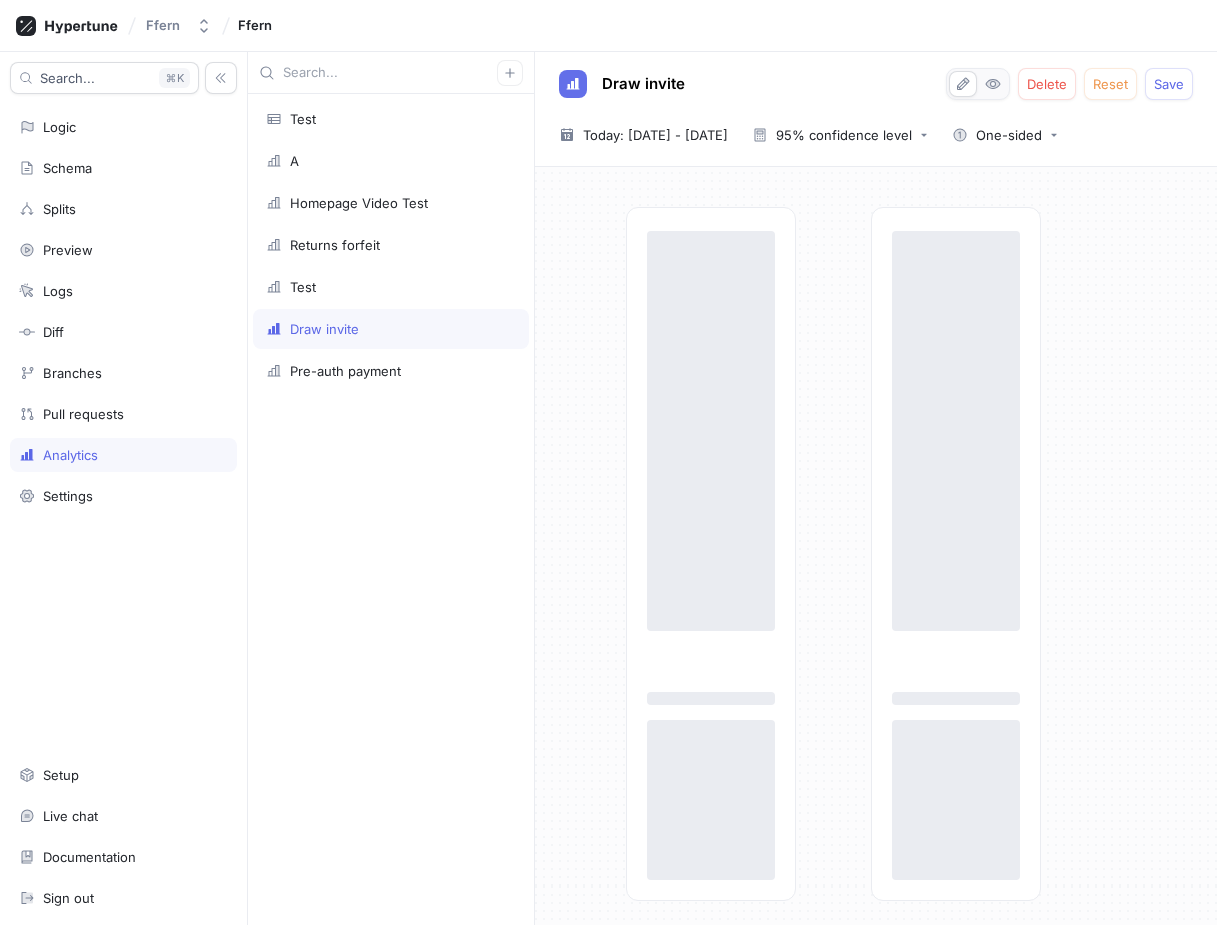 scroll, scrollTop: 0, scrollLeft: 0, axis: both 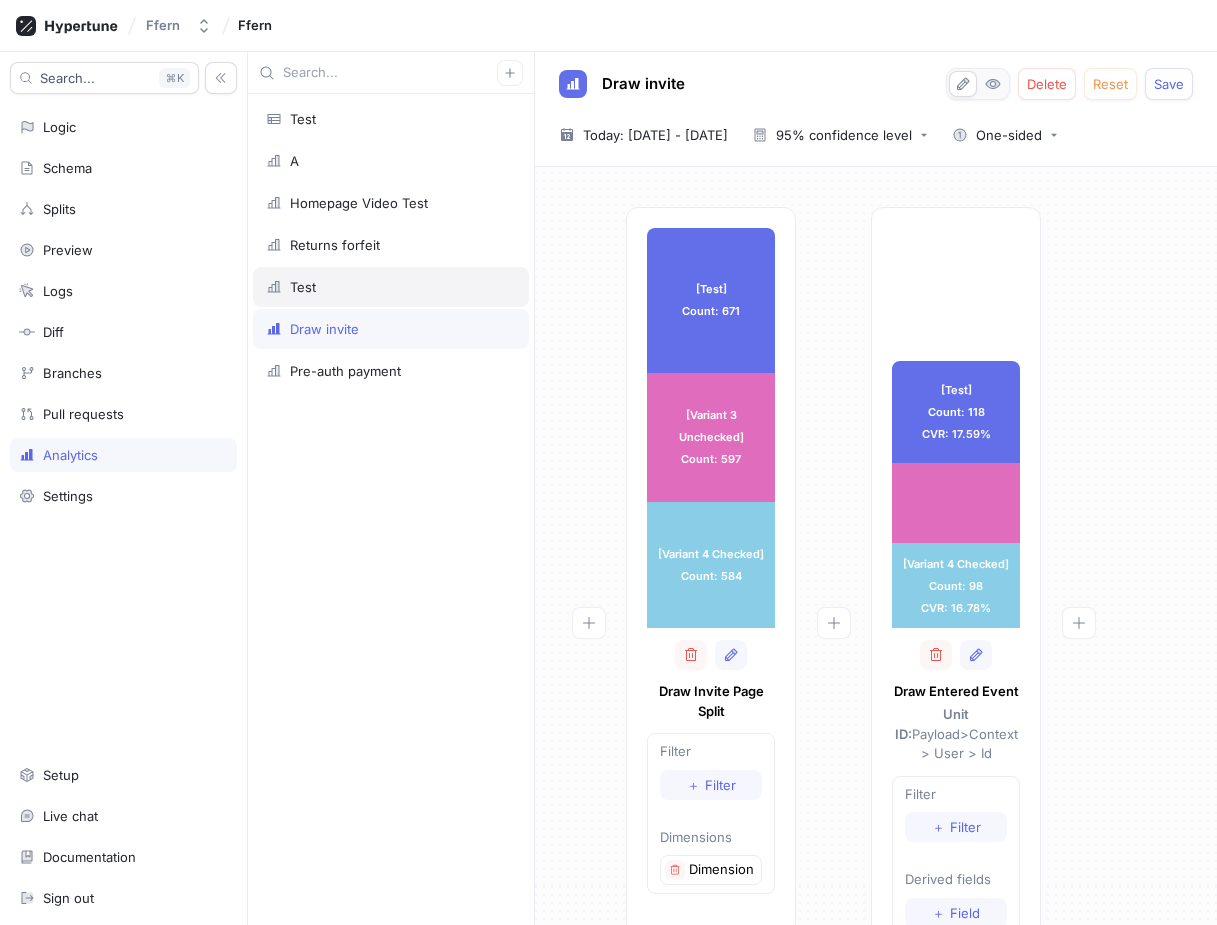 click on "Test" at bounding box center (391, 287) 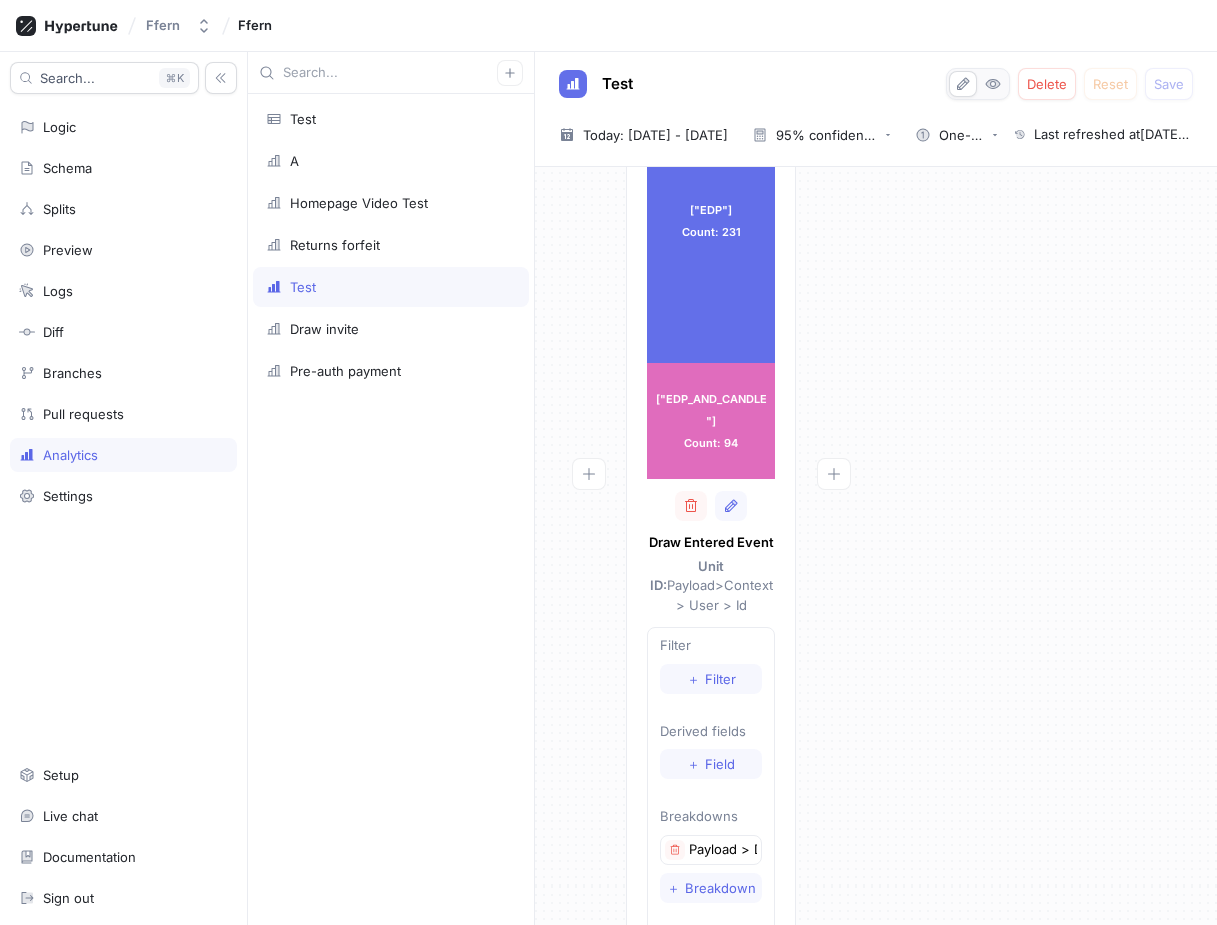 scroll, scrollTop: 105, scrollLeft: 0, axis: vertical 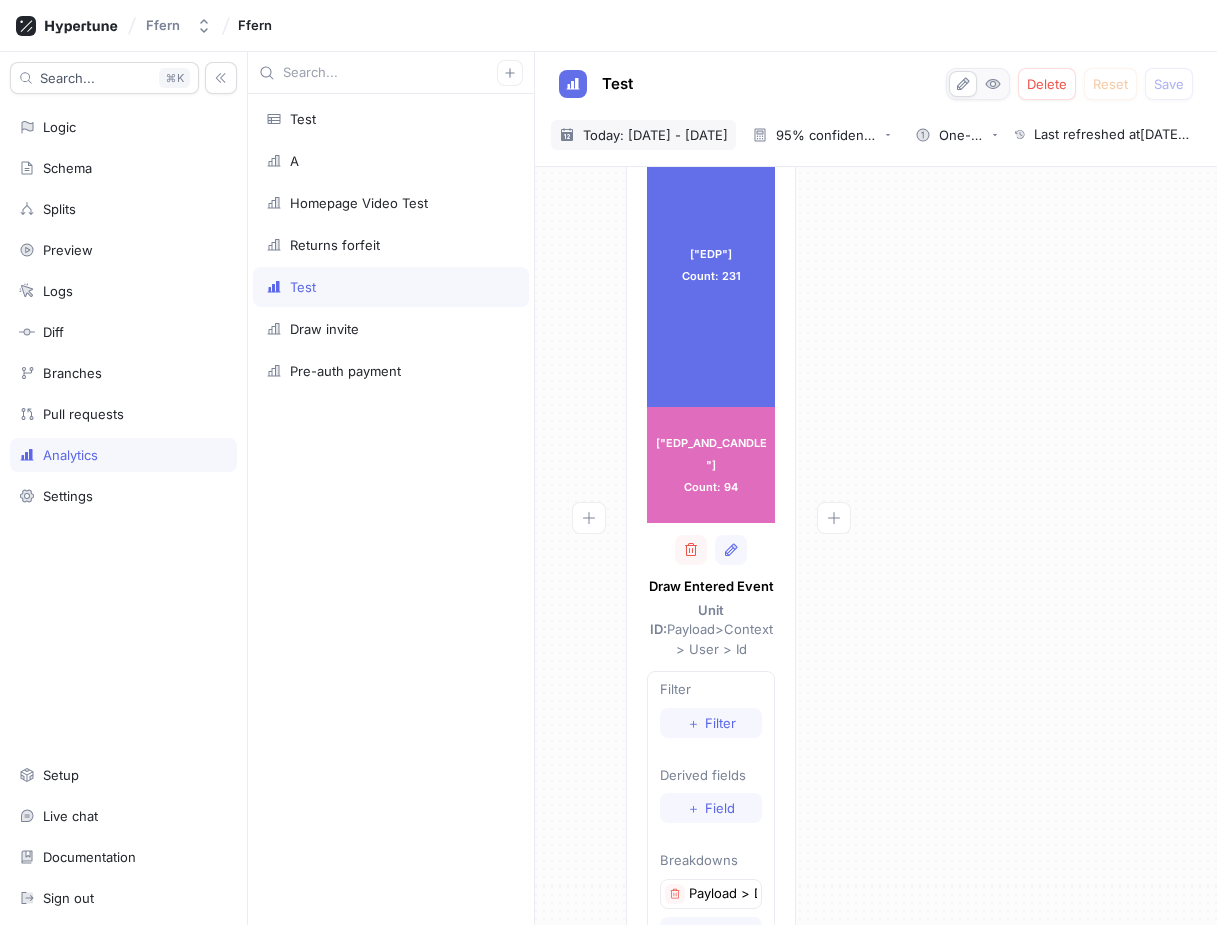 click on "Today: [DATE] - [DATE]" at bounding box center (655, 135) 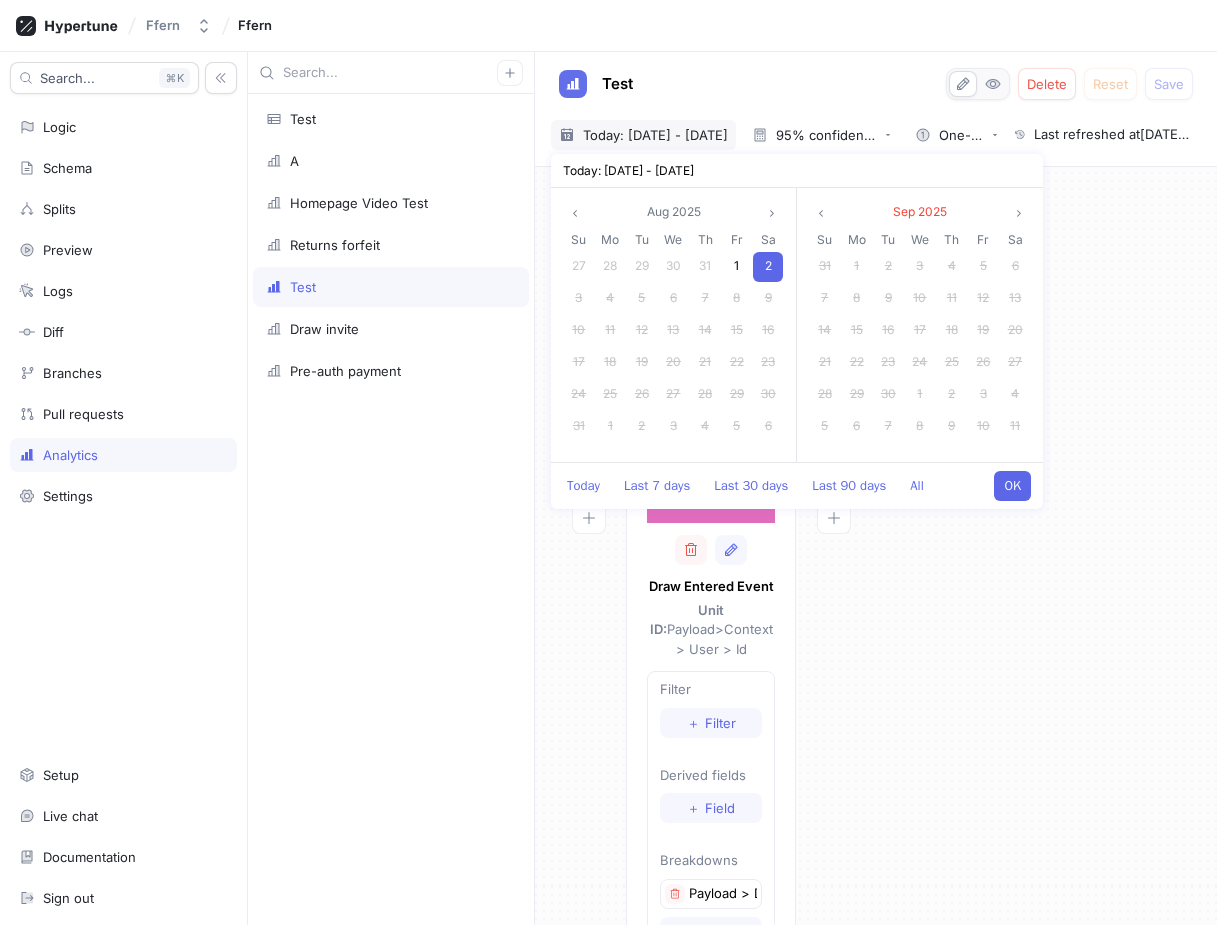 click on "OK" at bounding box center [1012, 486] 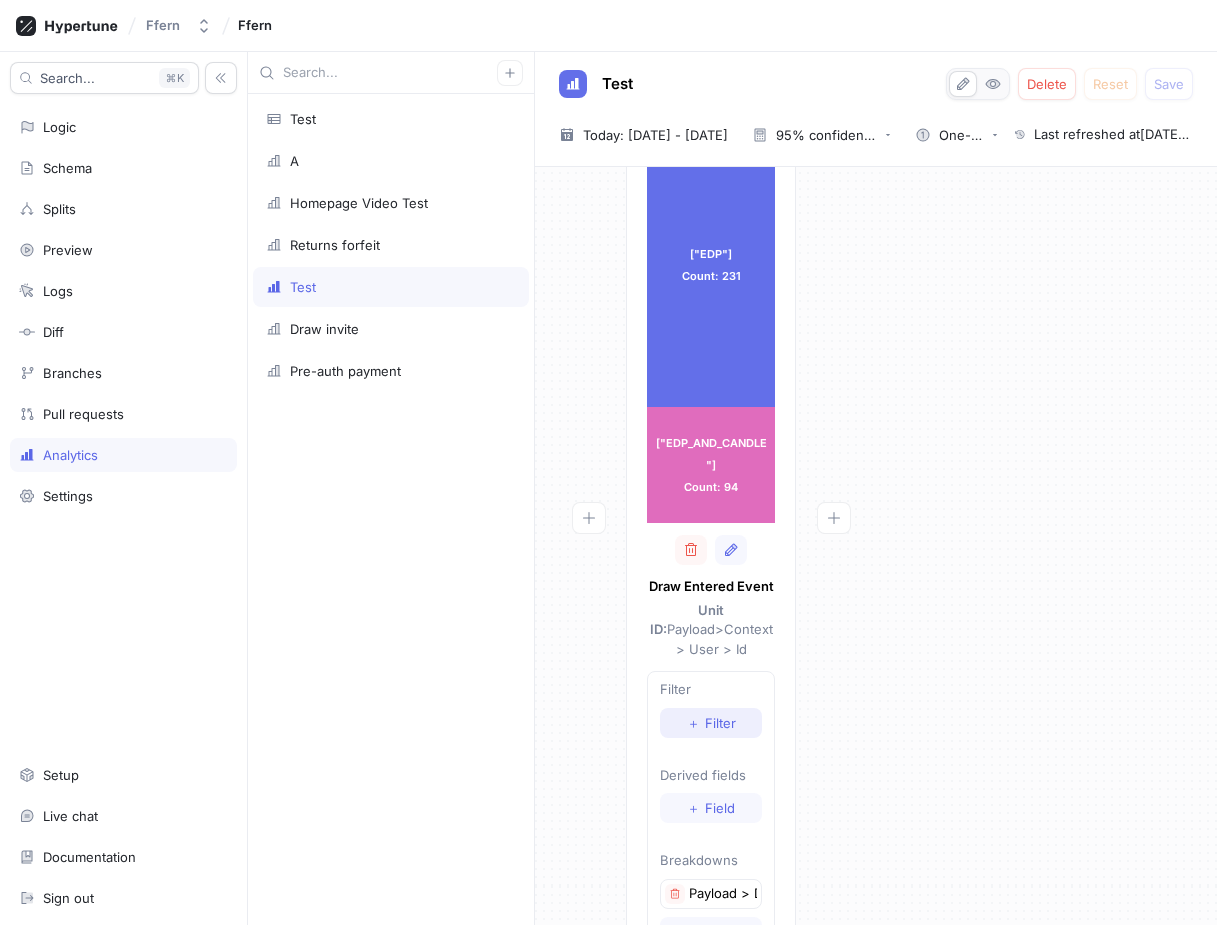 click on "＋" at bounding box center [693, 723] 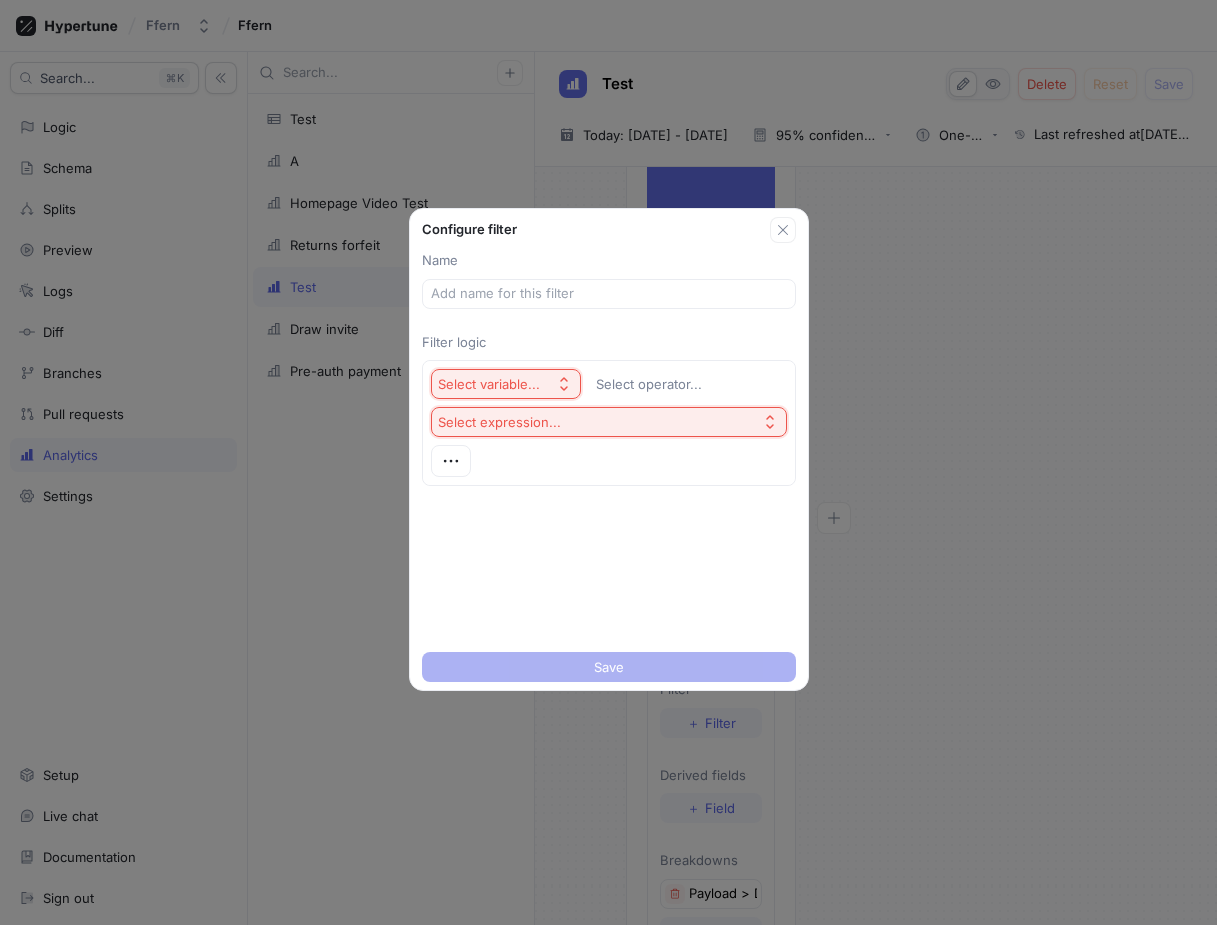 click 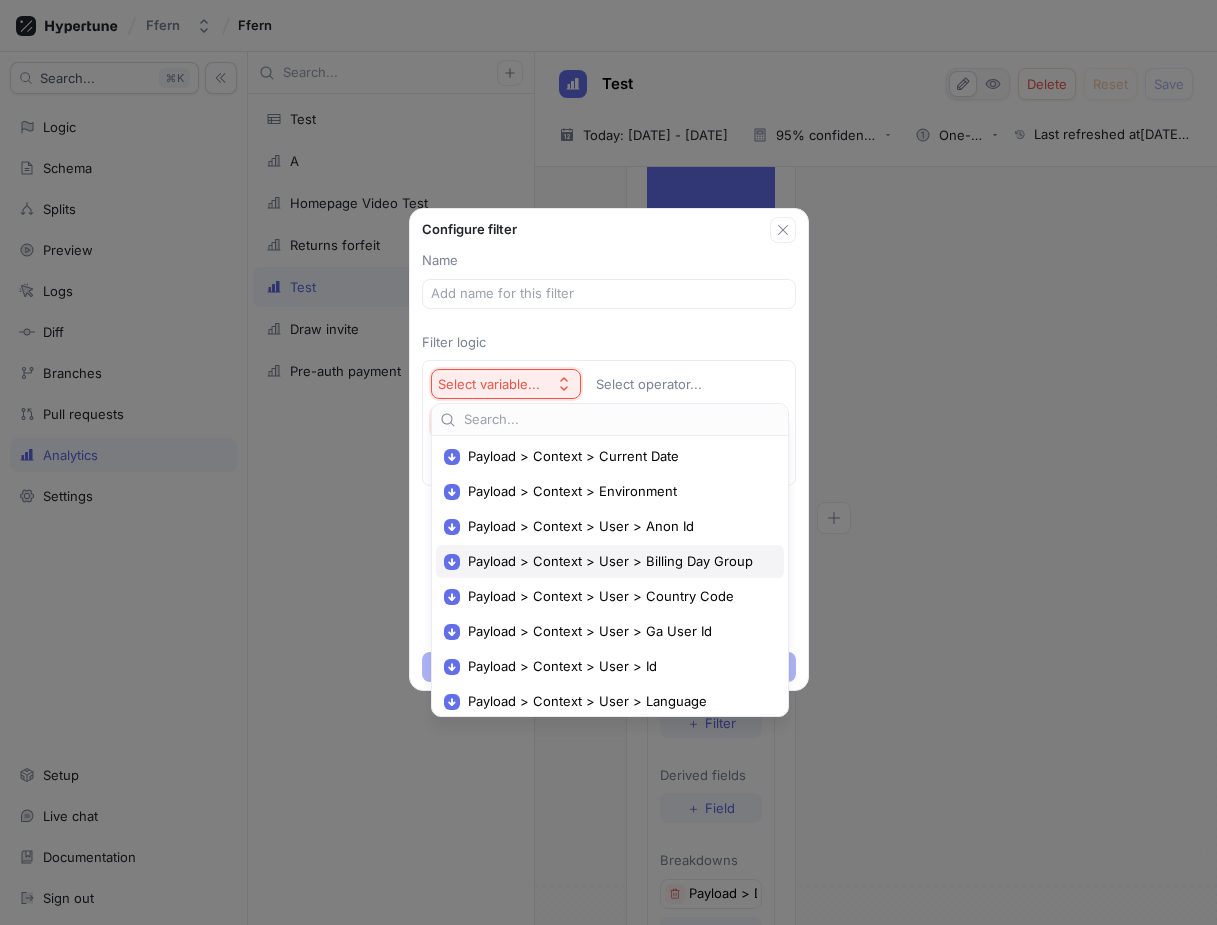 scroll, scrollTop: 356, scrollLeft: 0, axis: vertical 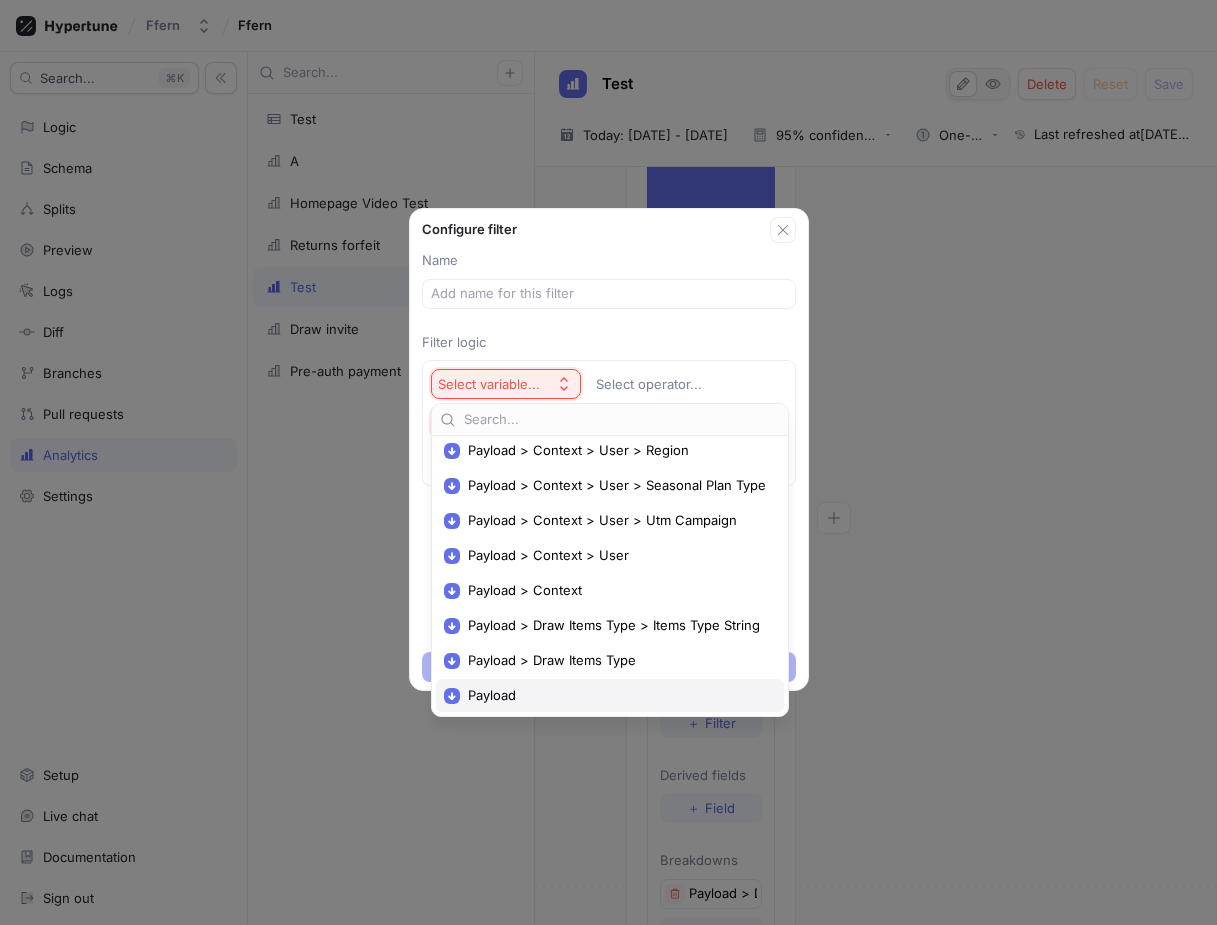 click on "Payload" at bounding box center (617, 695) 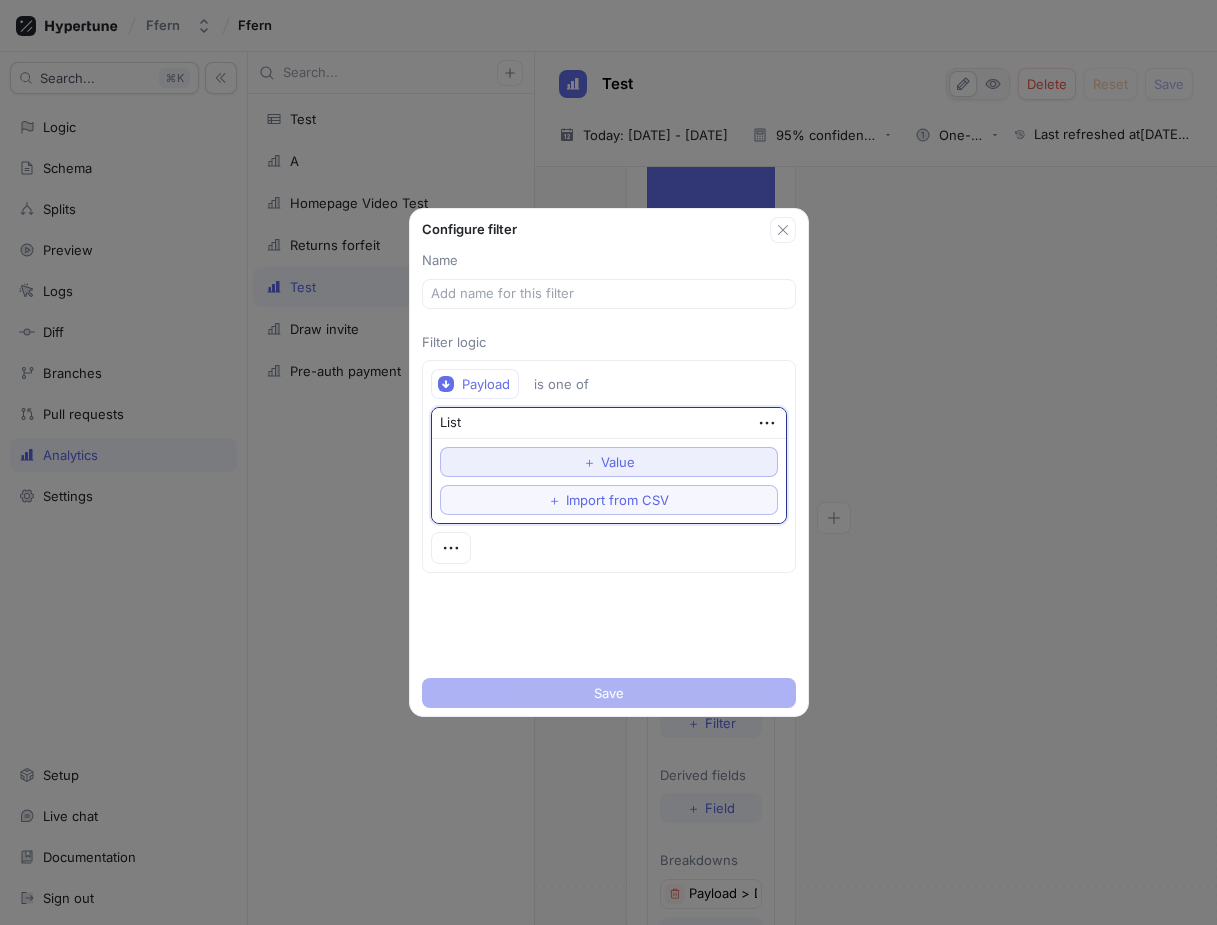 click on "＋ Value" at bounding box center [609, 462] 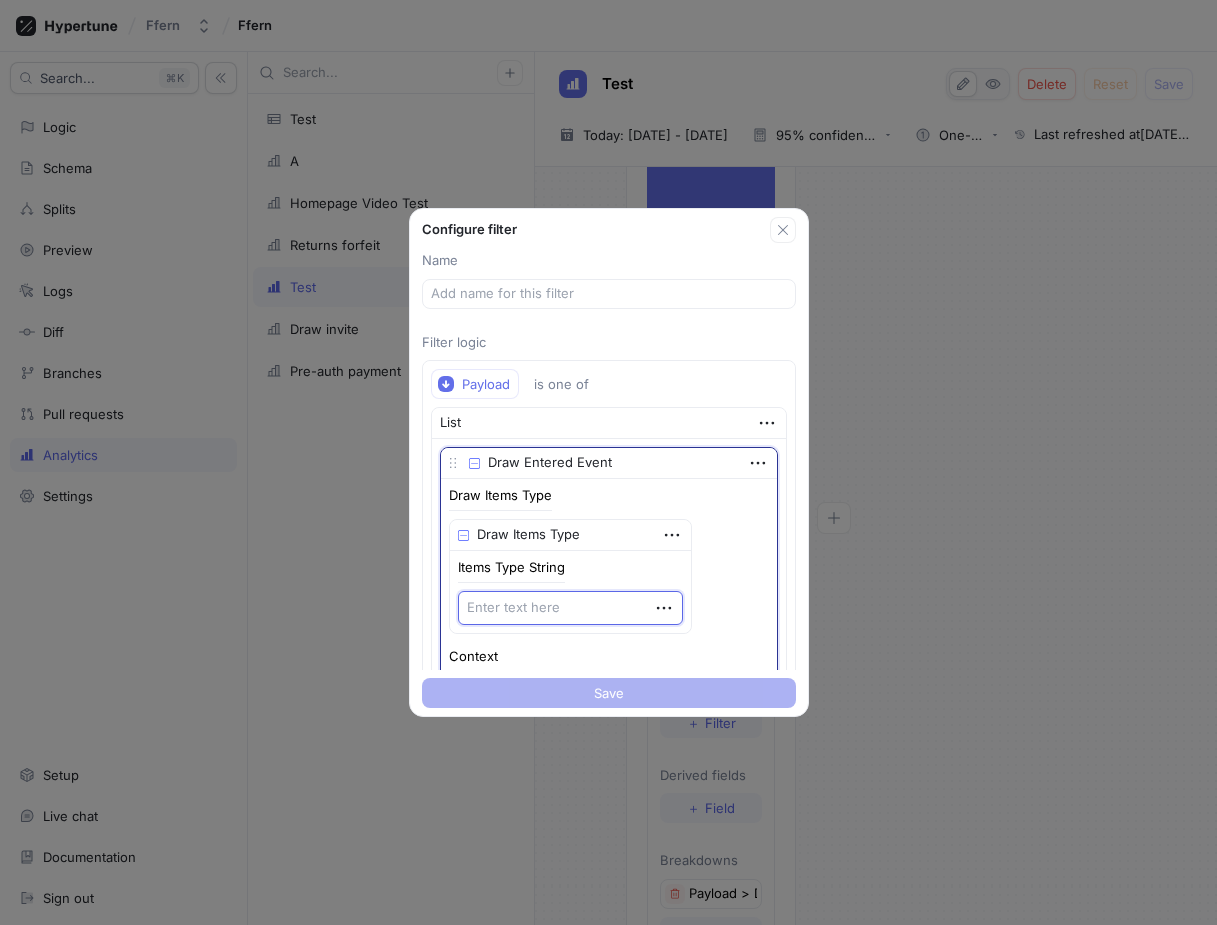 click at bounding box center [570, 608] 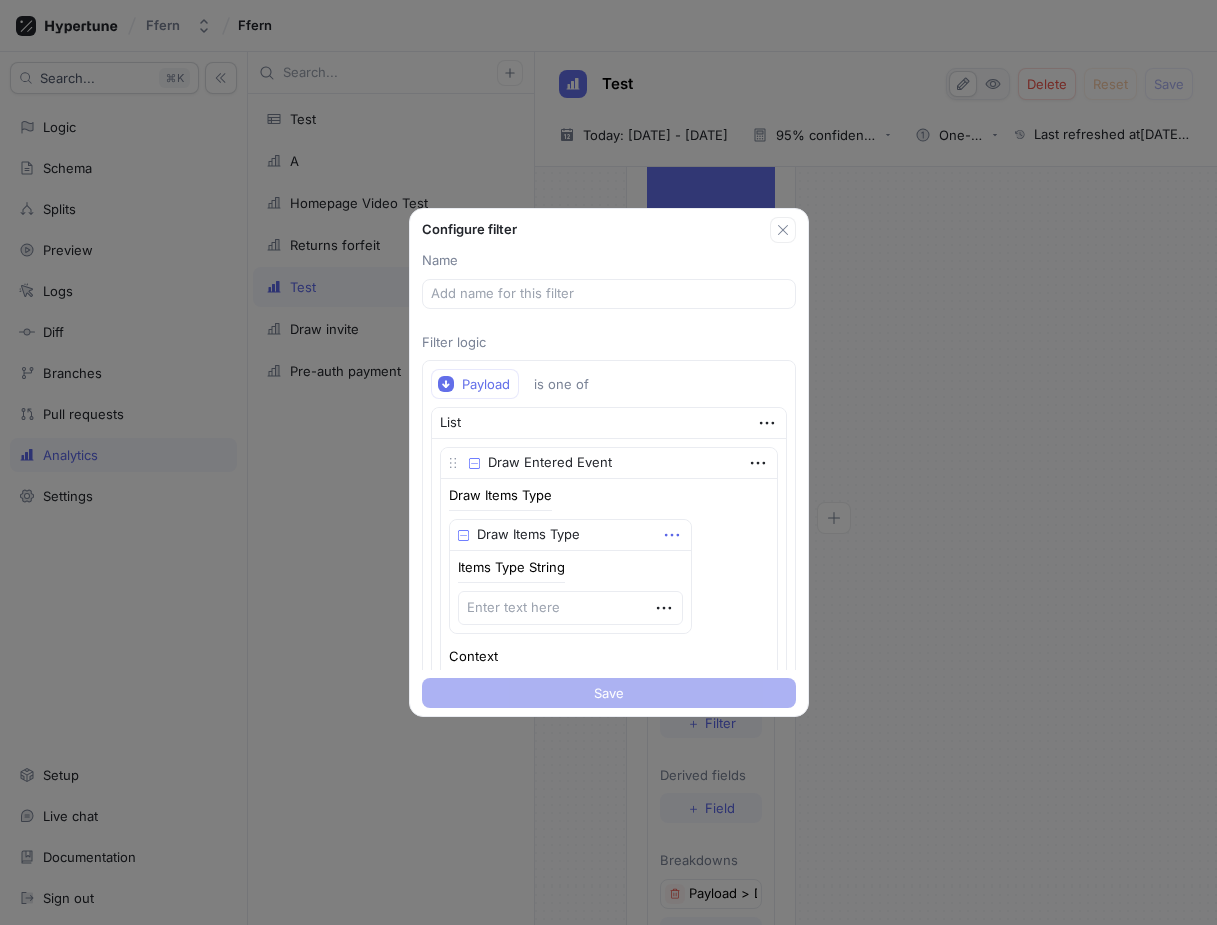 click 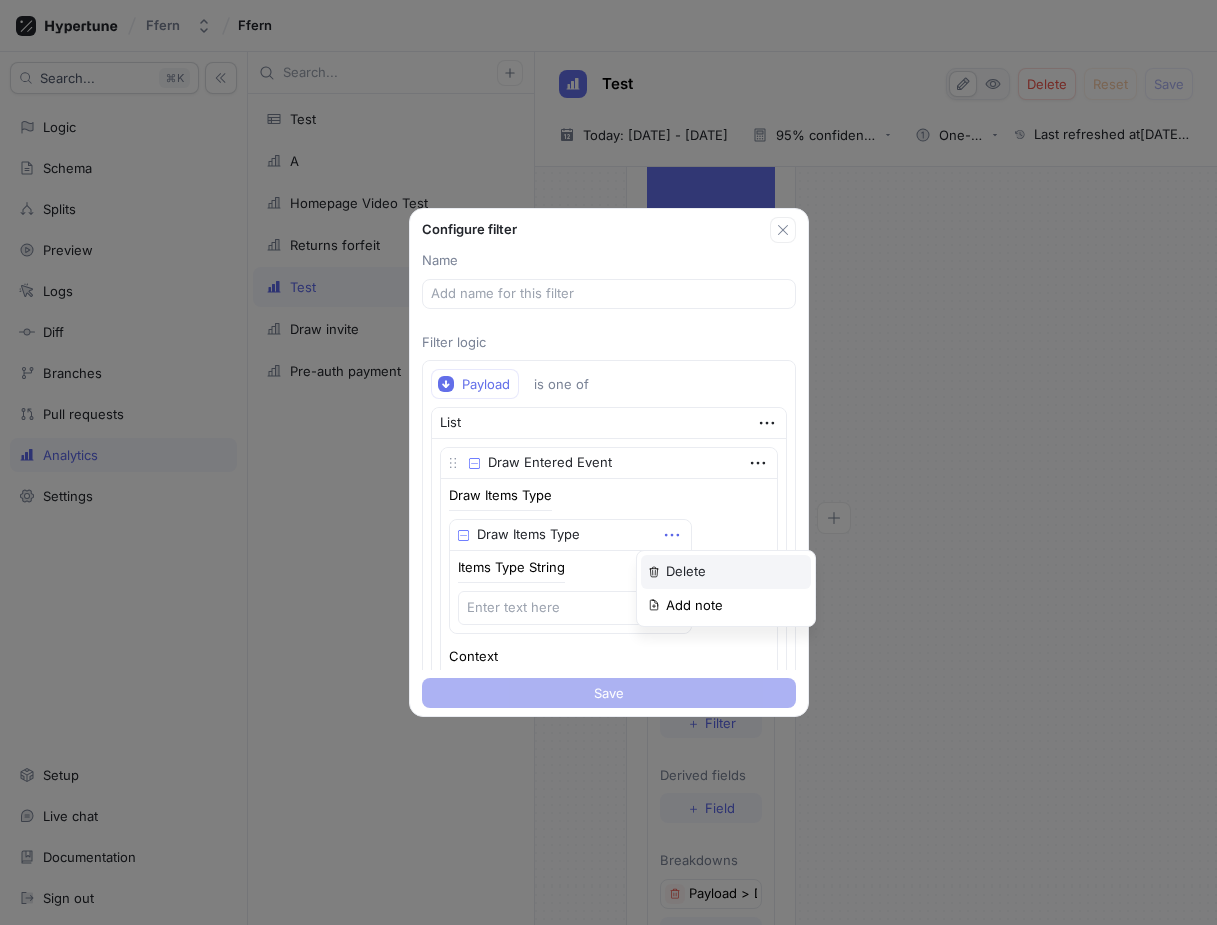 click on "Delete" at bounding box center (726, 572) 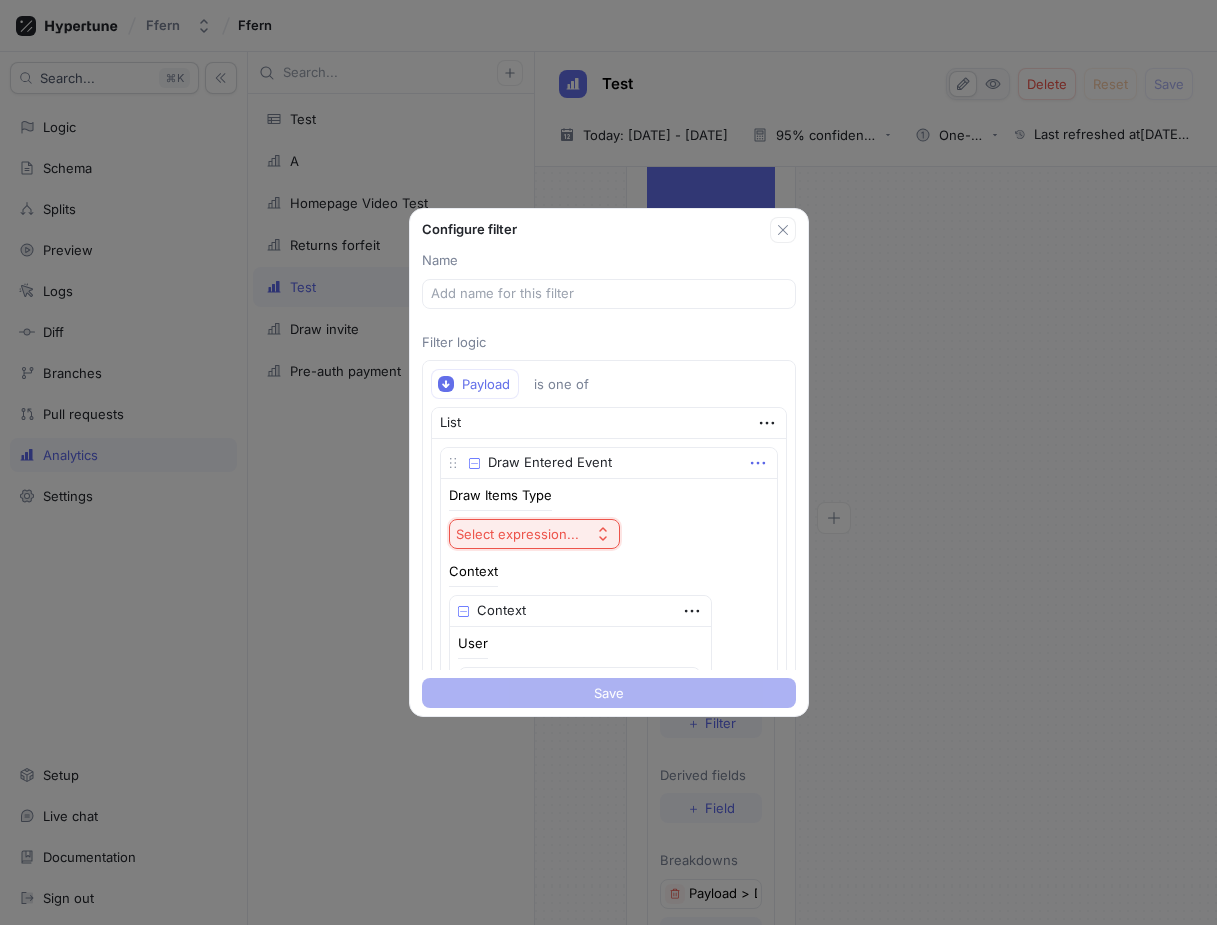 click 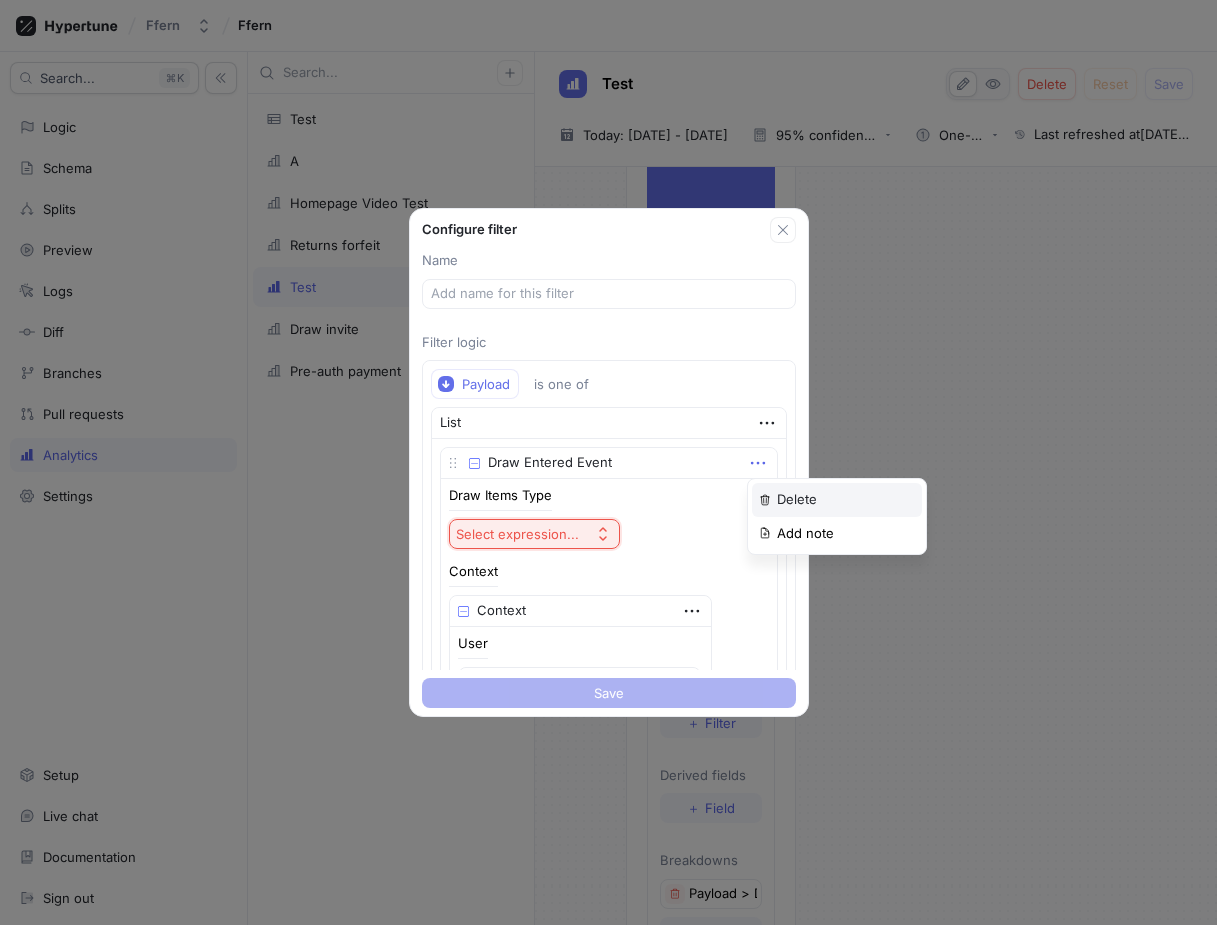 click on "Delete" at bounding box center [797, 500] 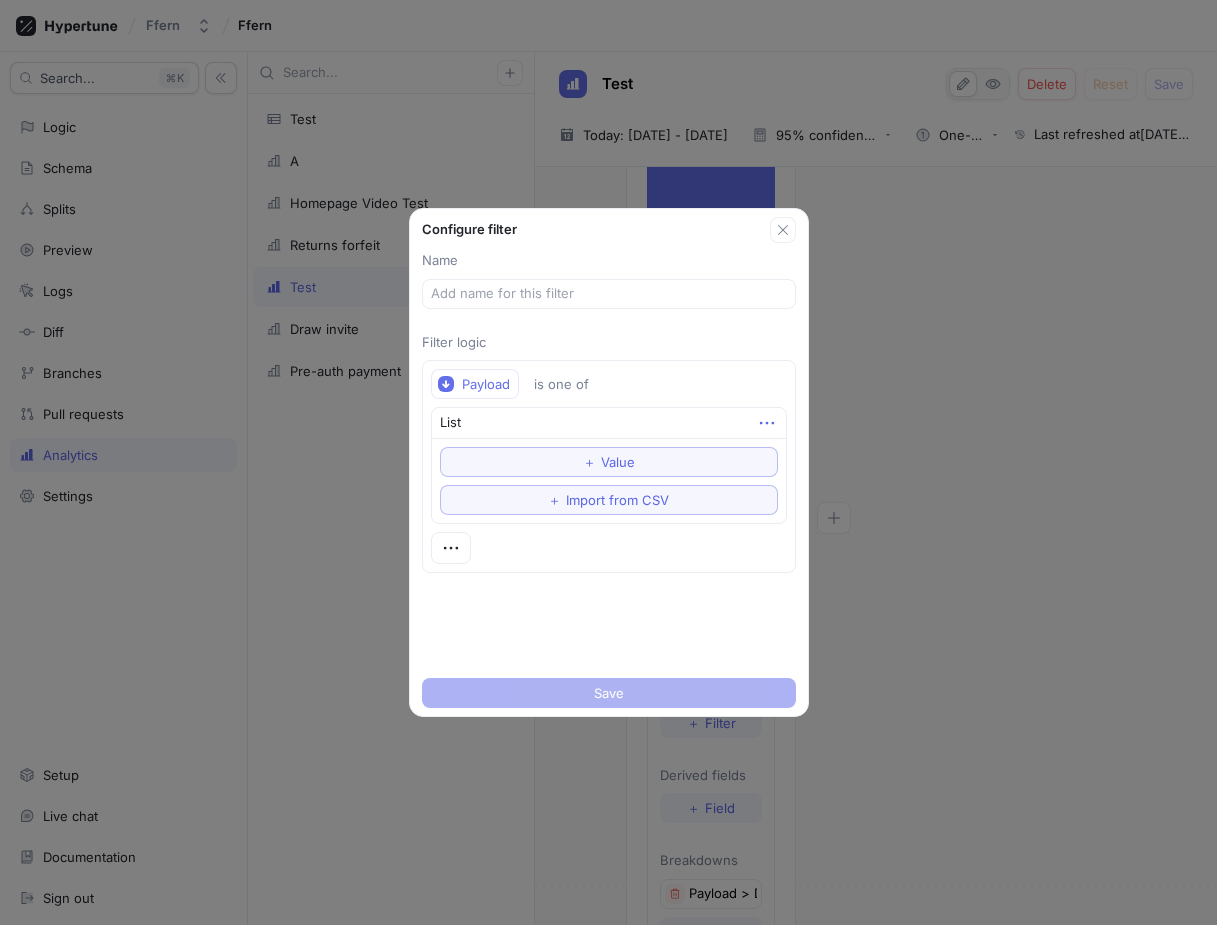 click 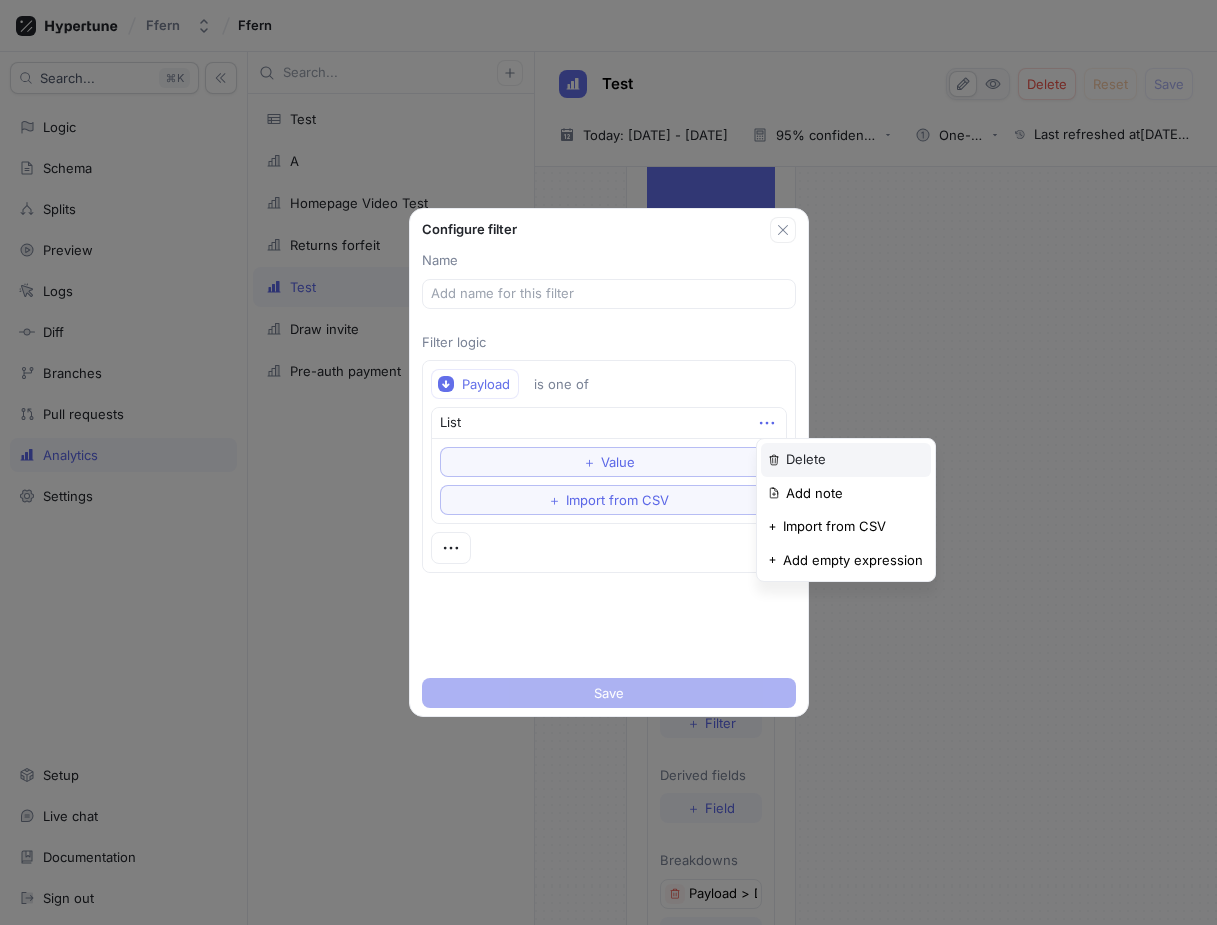 click on "Delete" at bounding box center (846, 460) 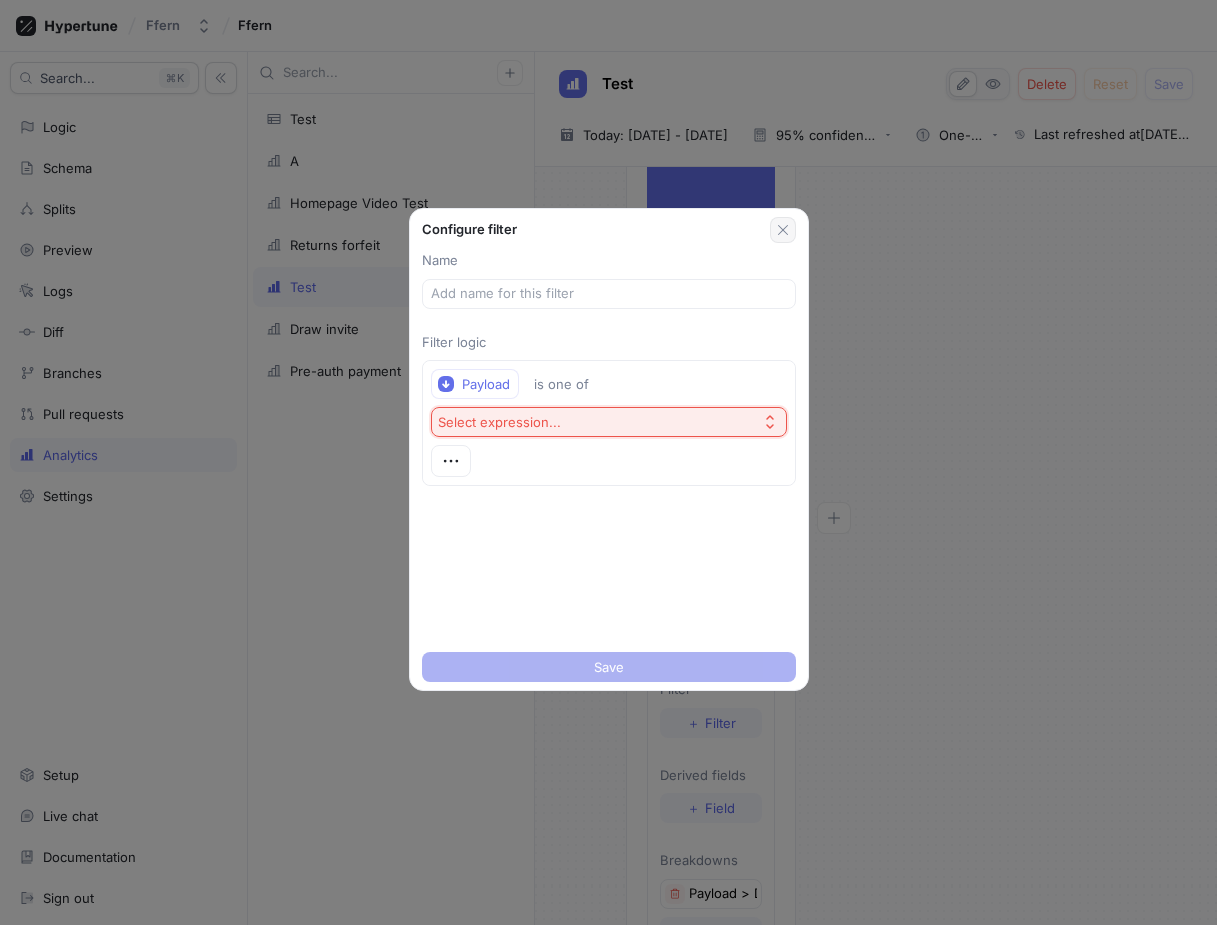 click 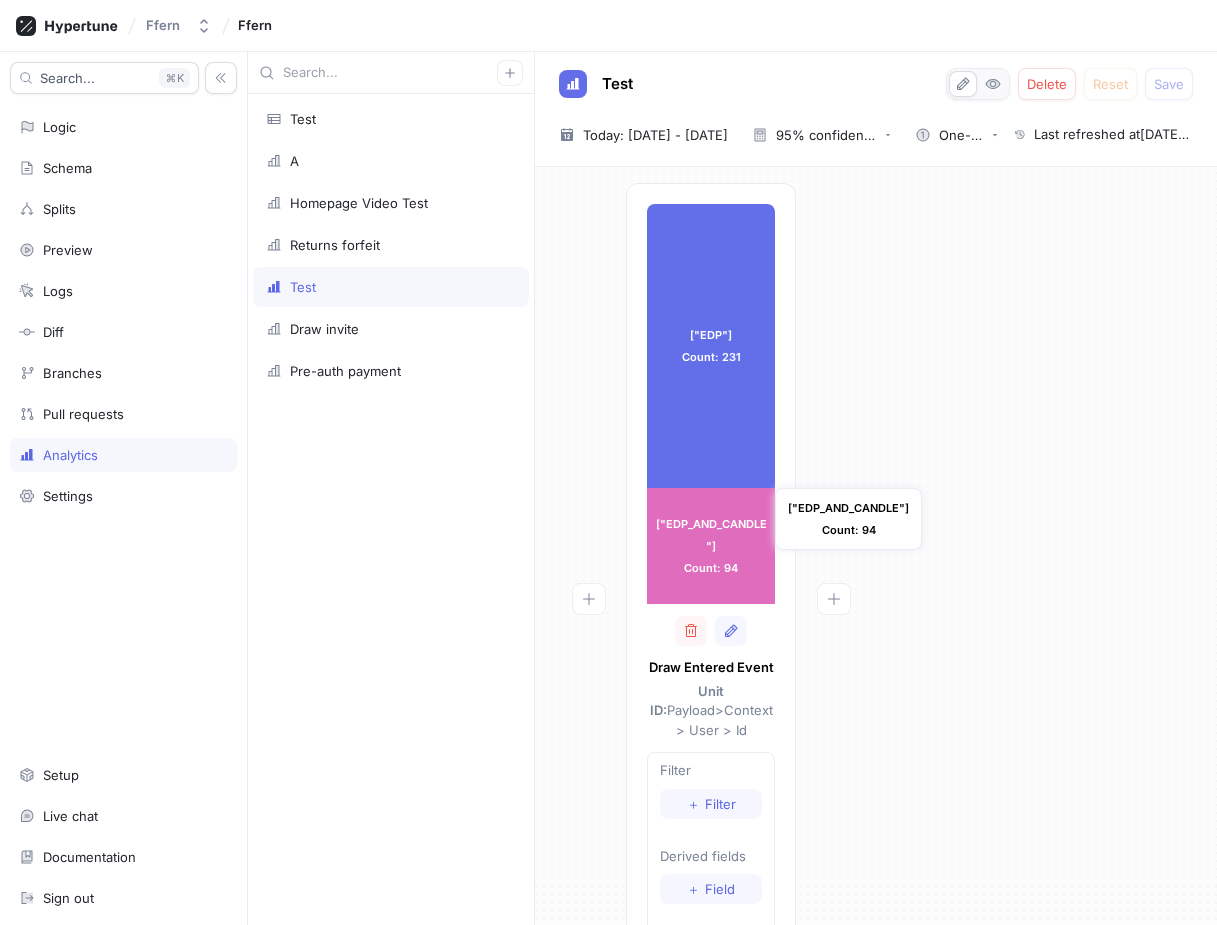 scroll, scrollTop: 0, scrollLeft: 0, axis: both 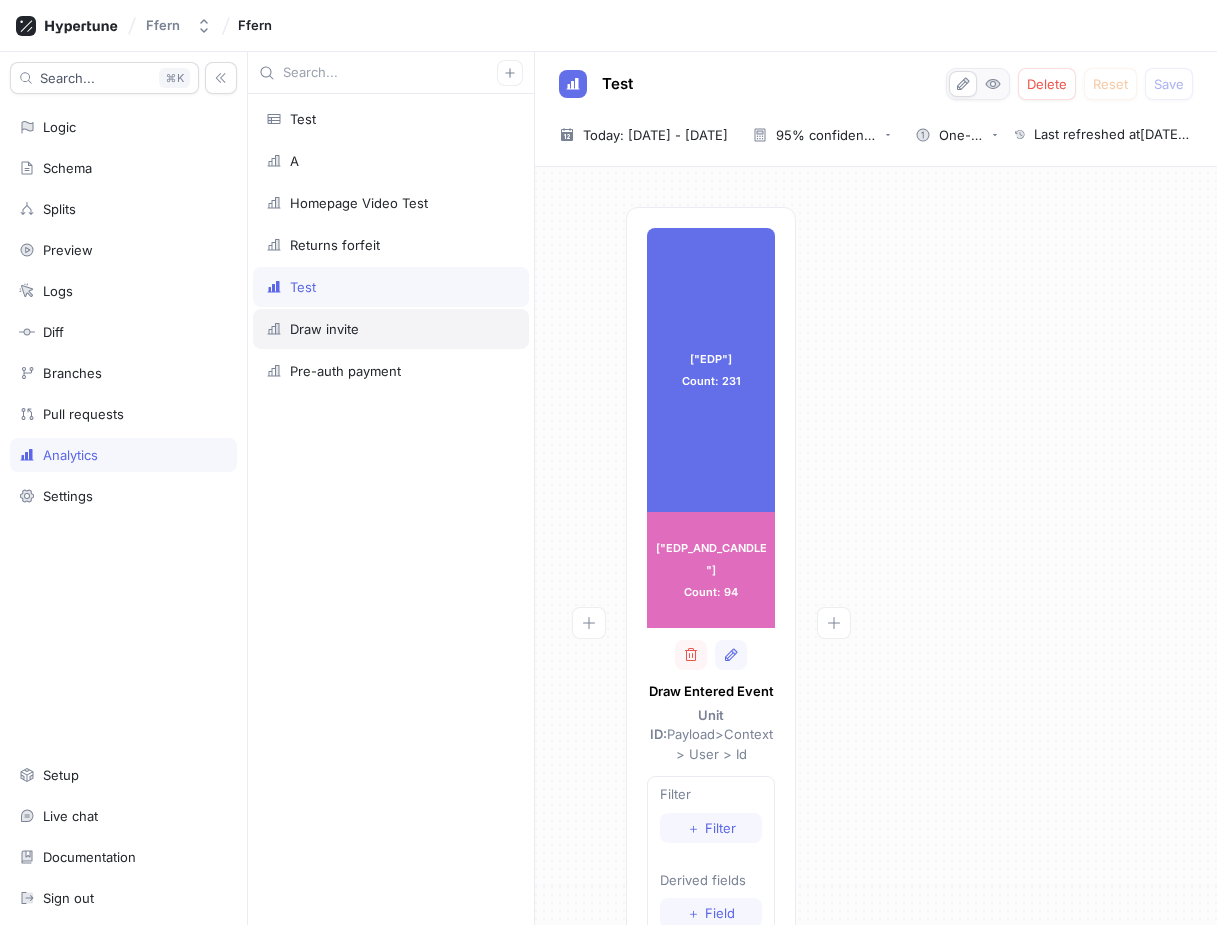 click on "Draw invite" at bounding box center (391, 329) 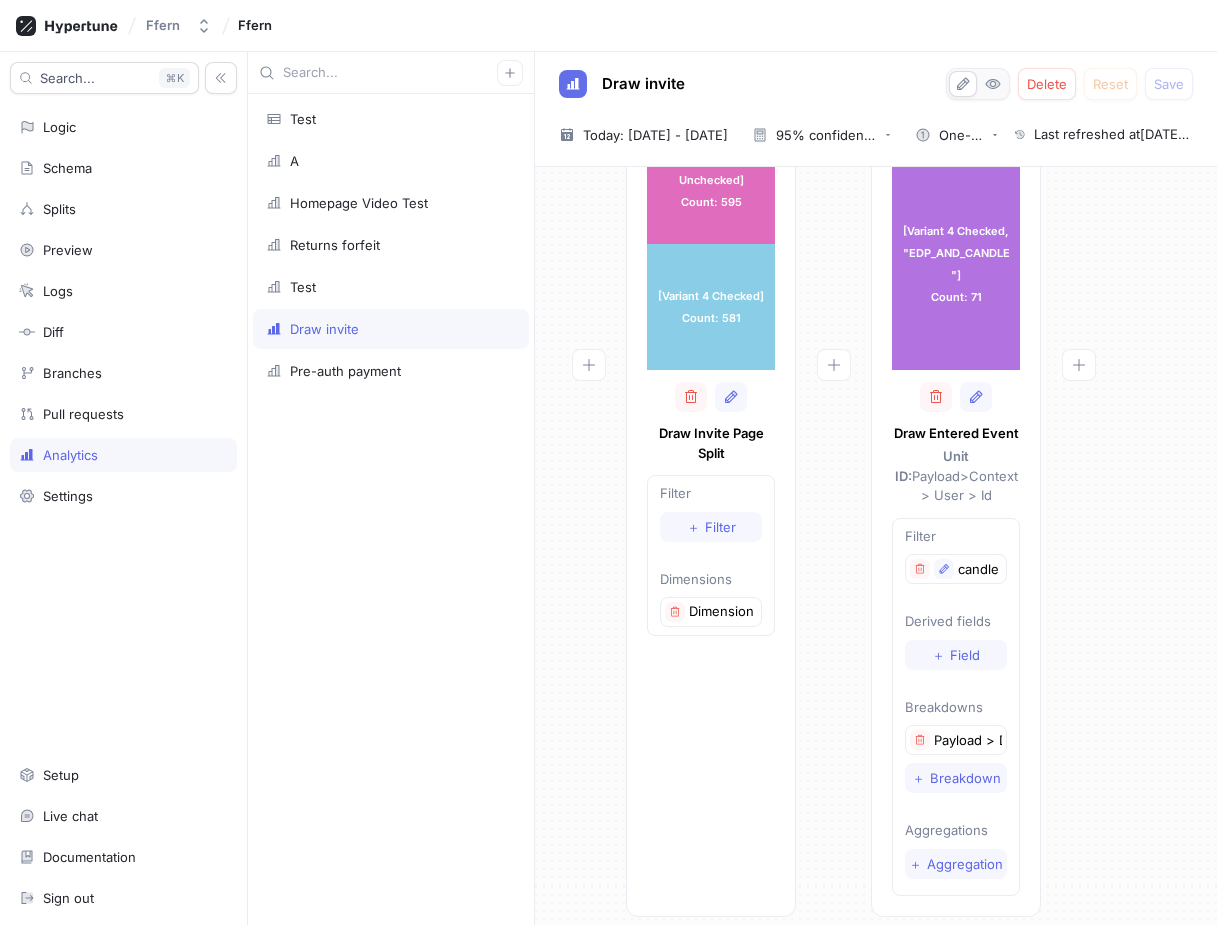 scroll, scrollTop: 258, scrollLeft: 0, axis: vertical 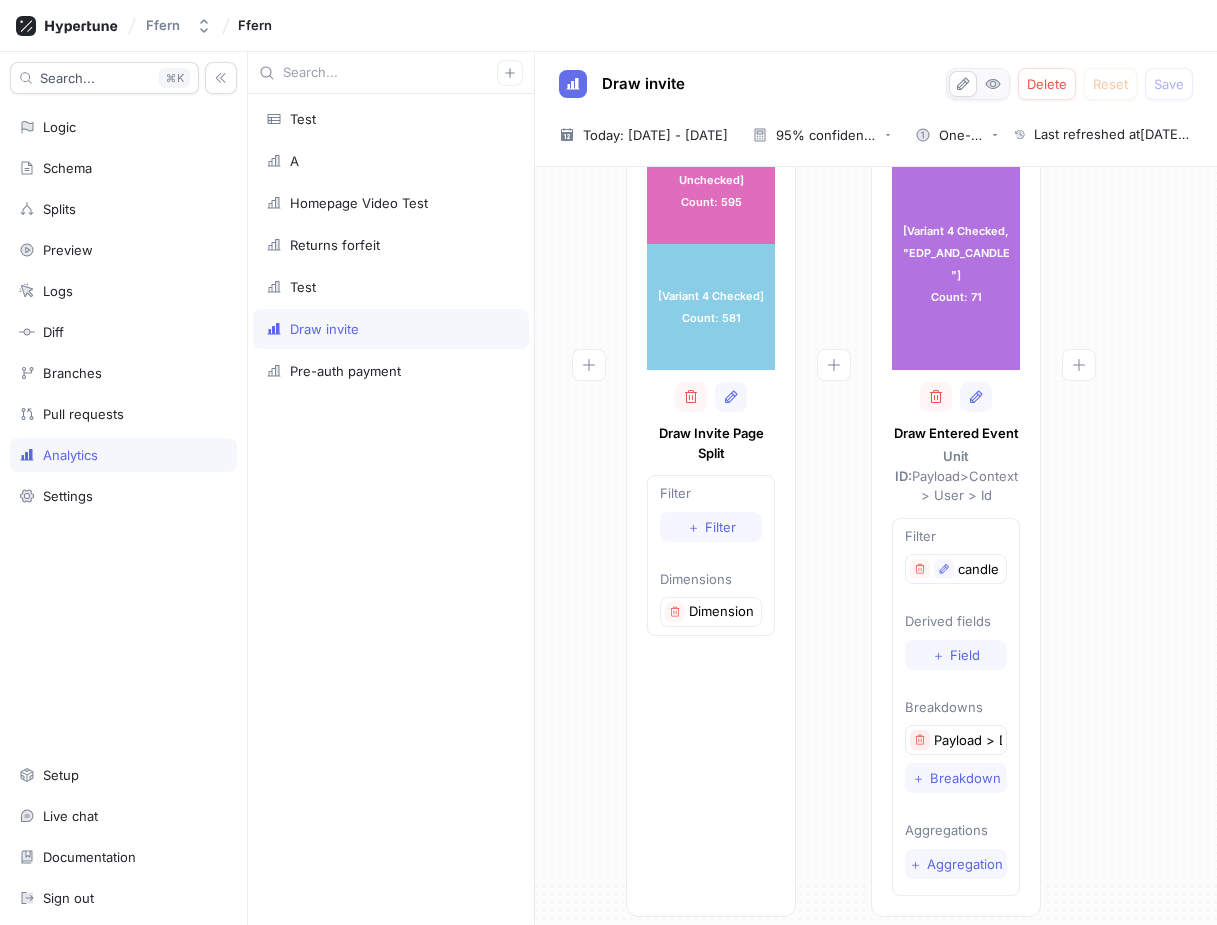 click at bounding box center (920, 740) 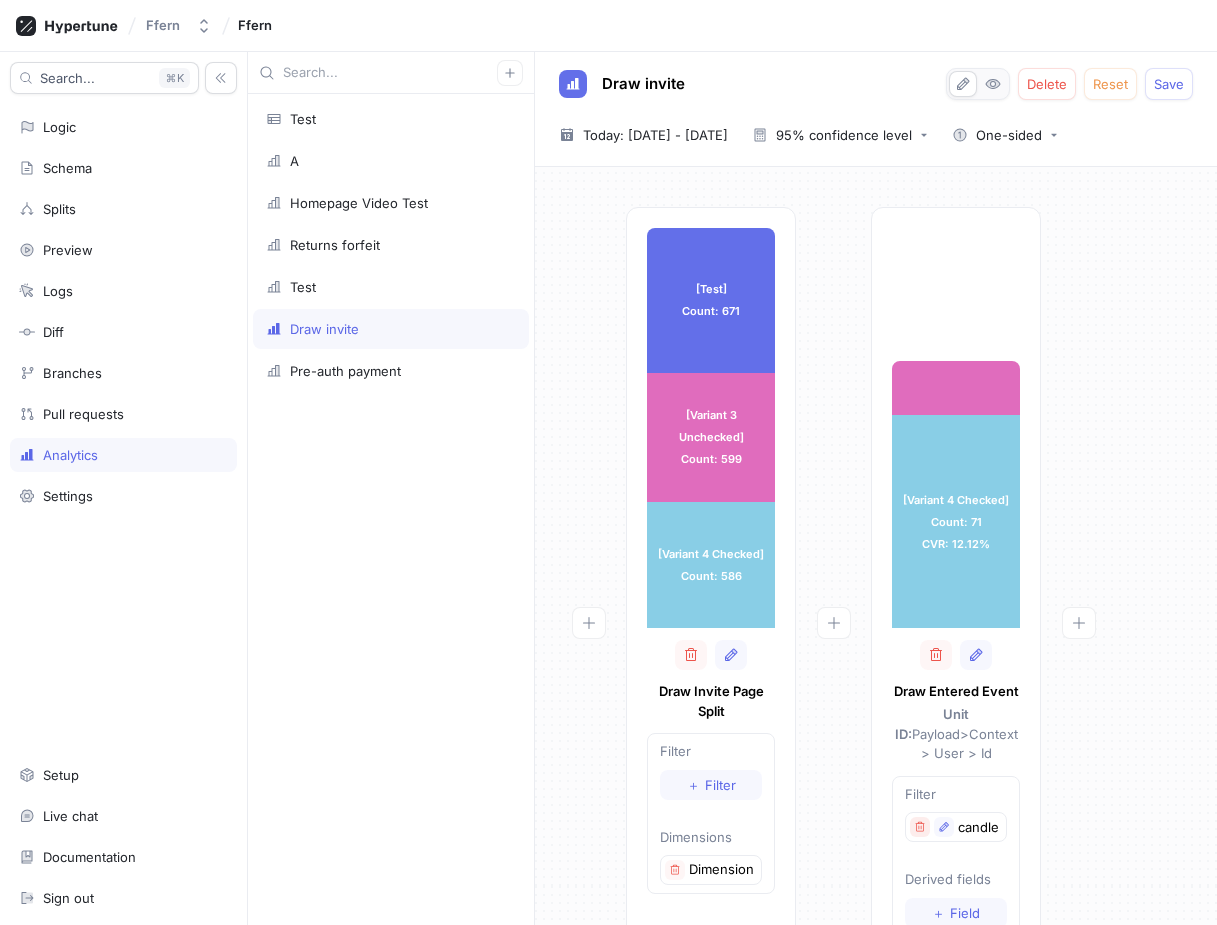 click 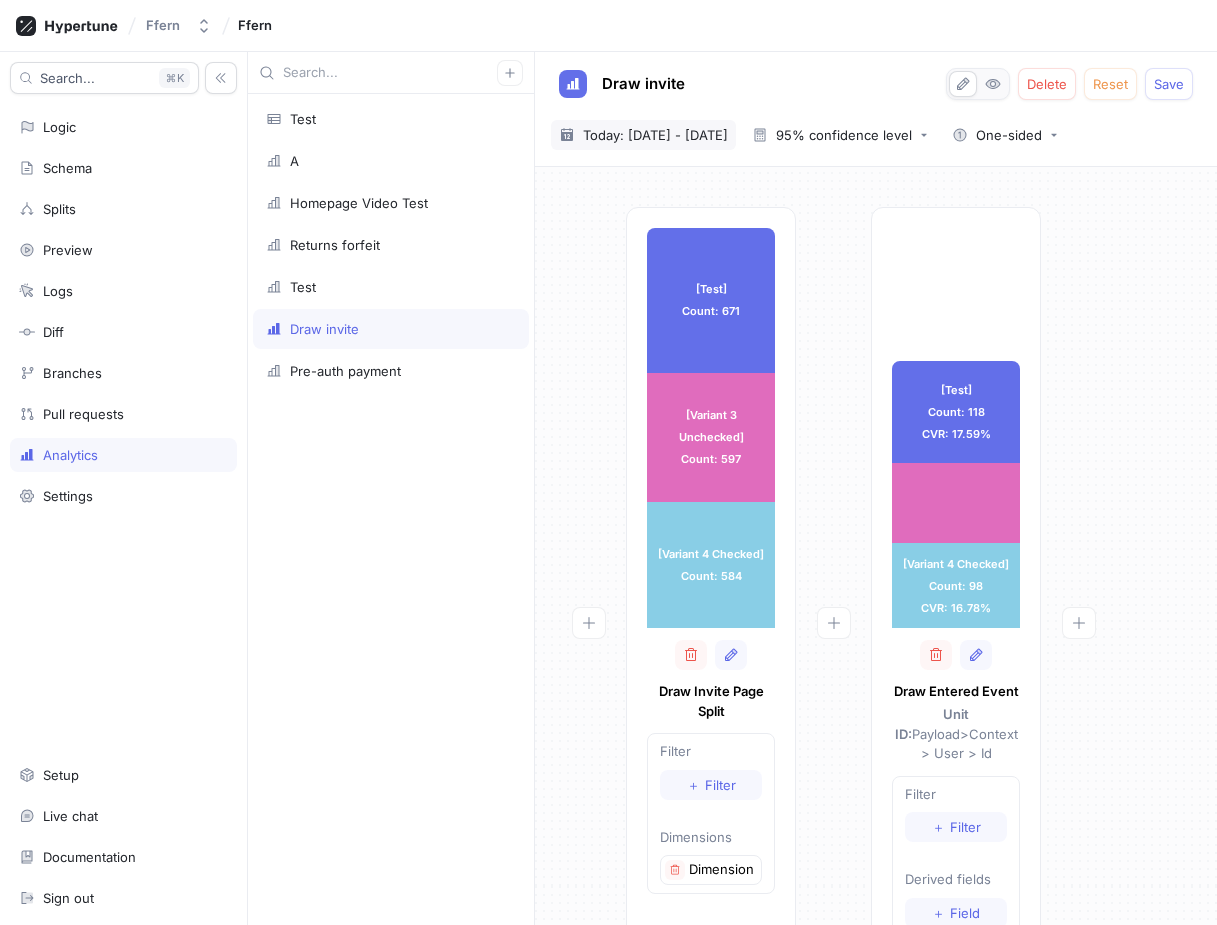 click on "Today: [DATE] - [DATE]" at bounding box center (655, 135) 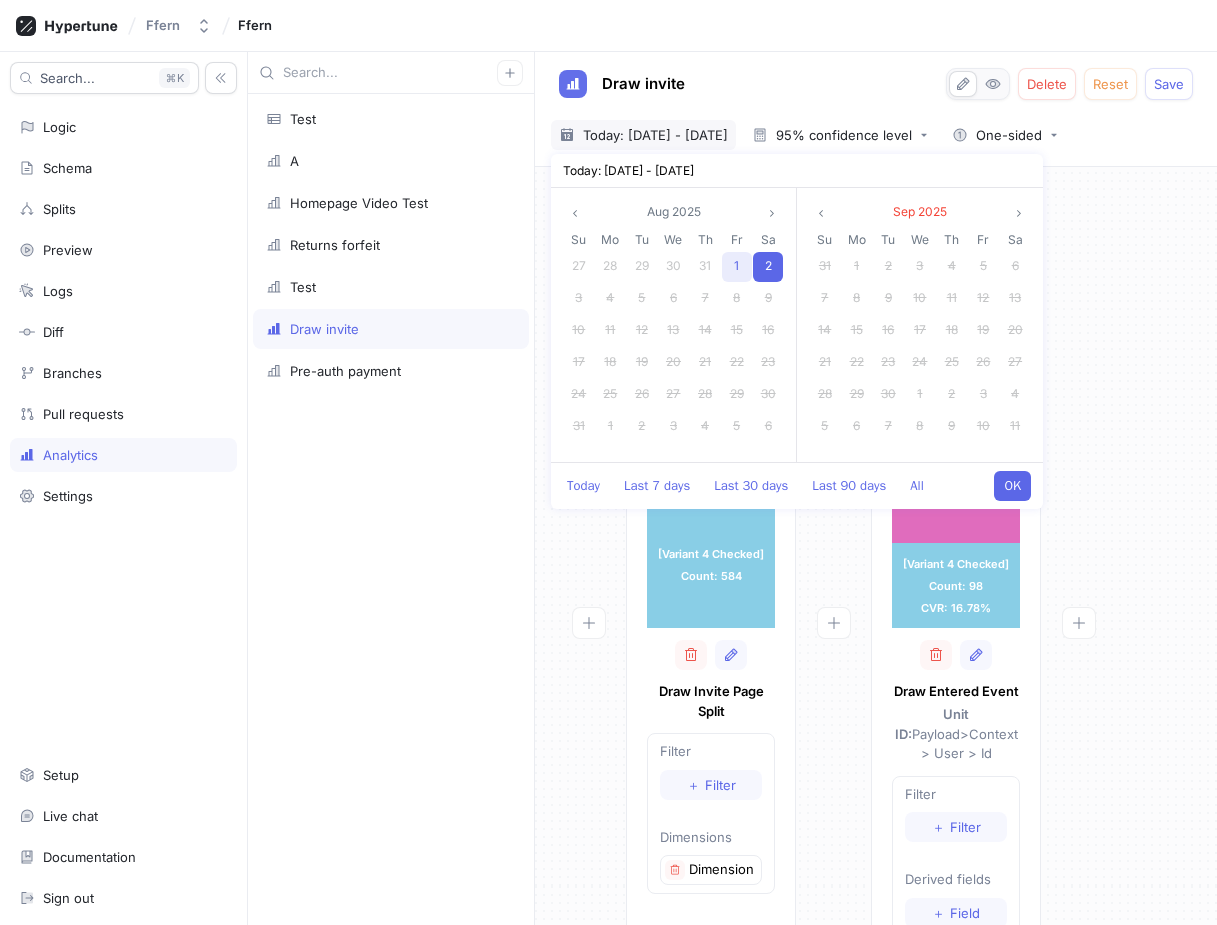 click on "1" at bounding box center (736, 265) 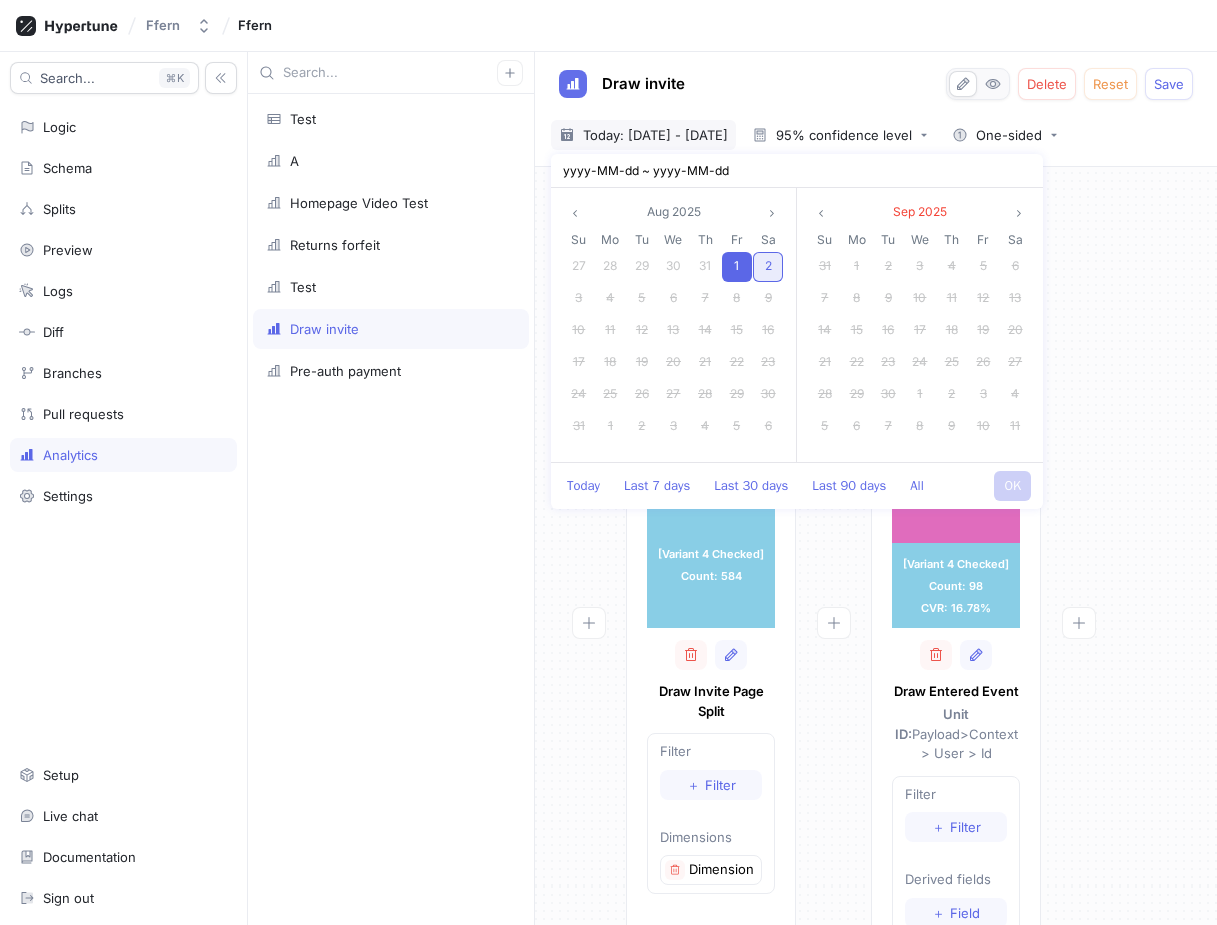 click on "2" at bounding box center [768, 267] 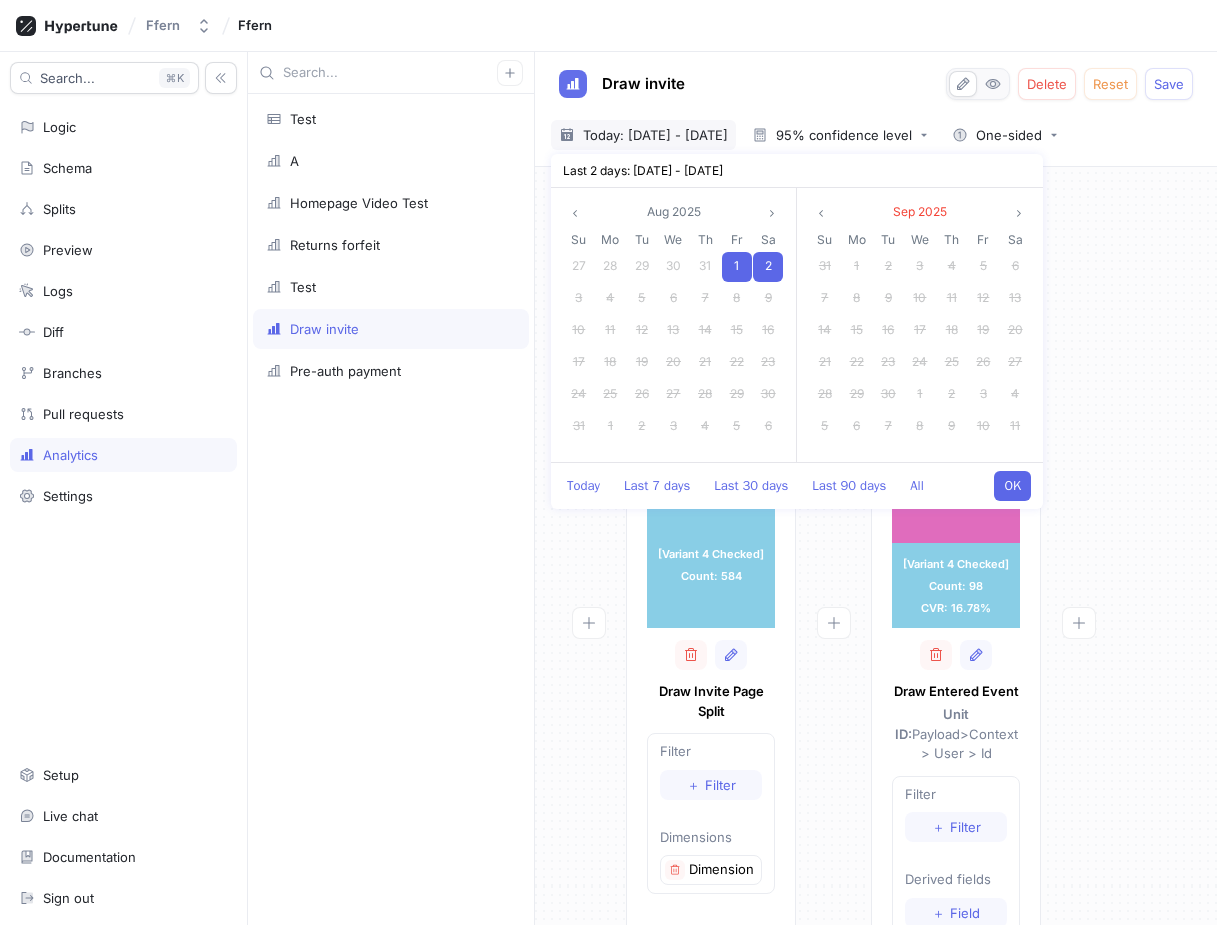 click on "OK" at bounding box center (1012, 486) 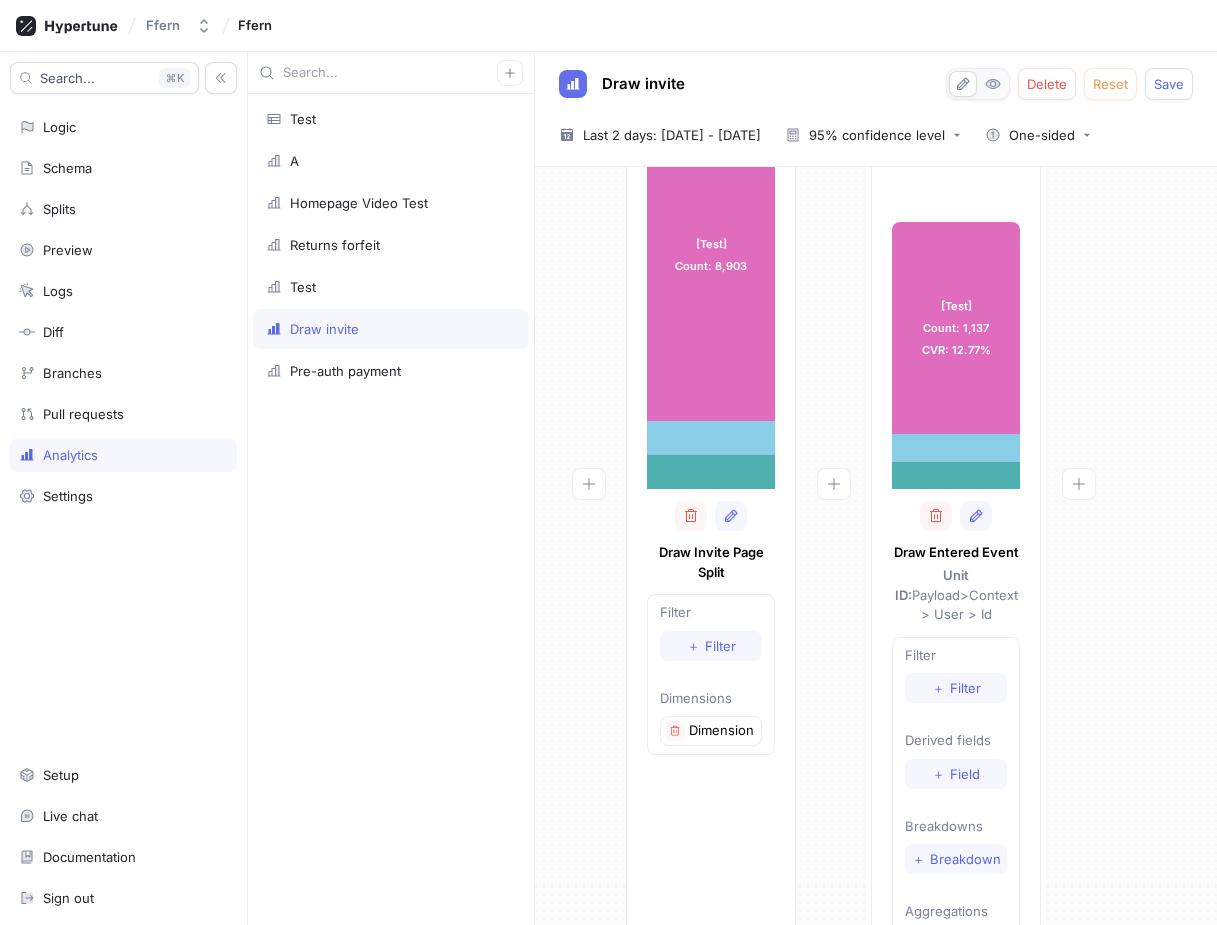 scroll, scrollTop: 0, scrollLeft: 0, axis: both 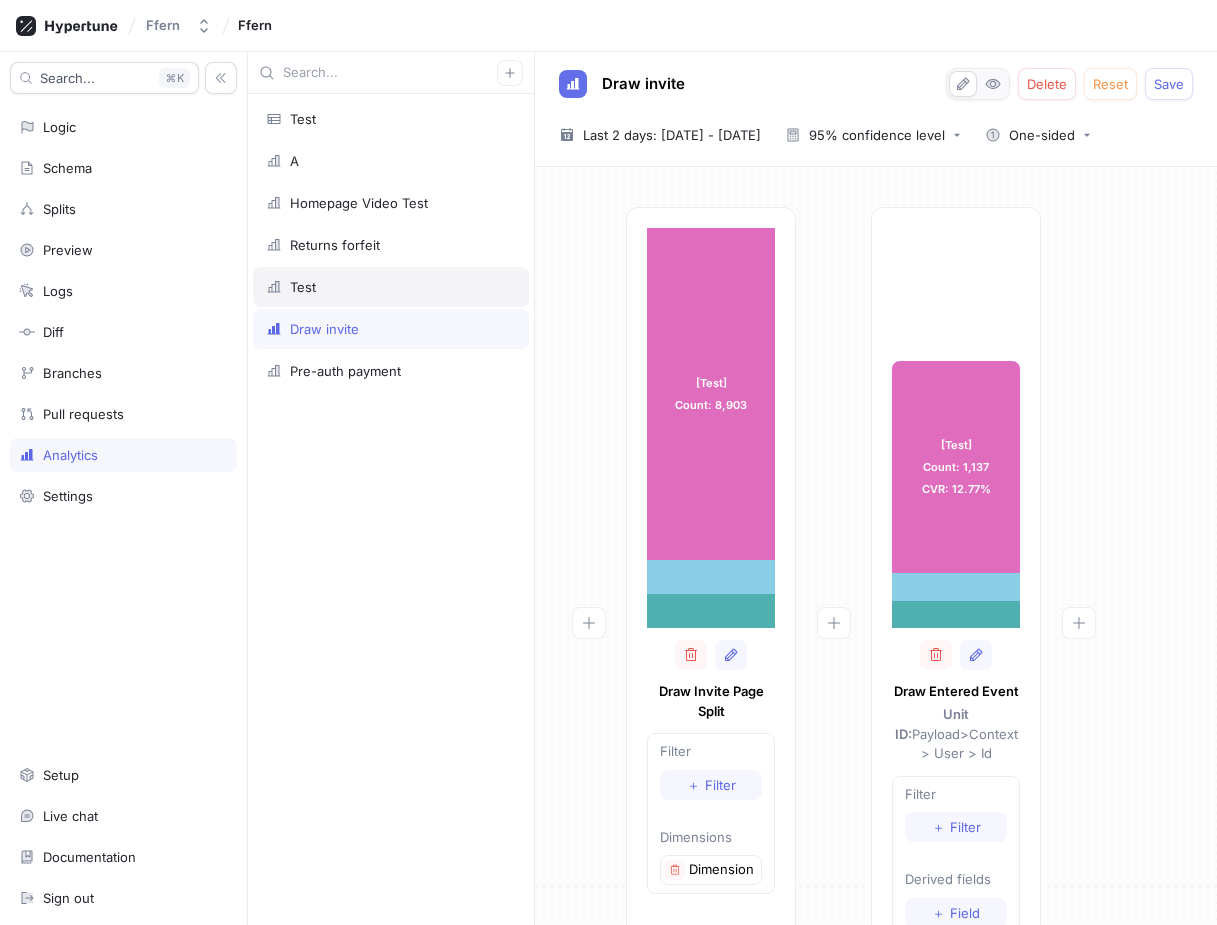 click on "Test" at bounding box center [391, 287] 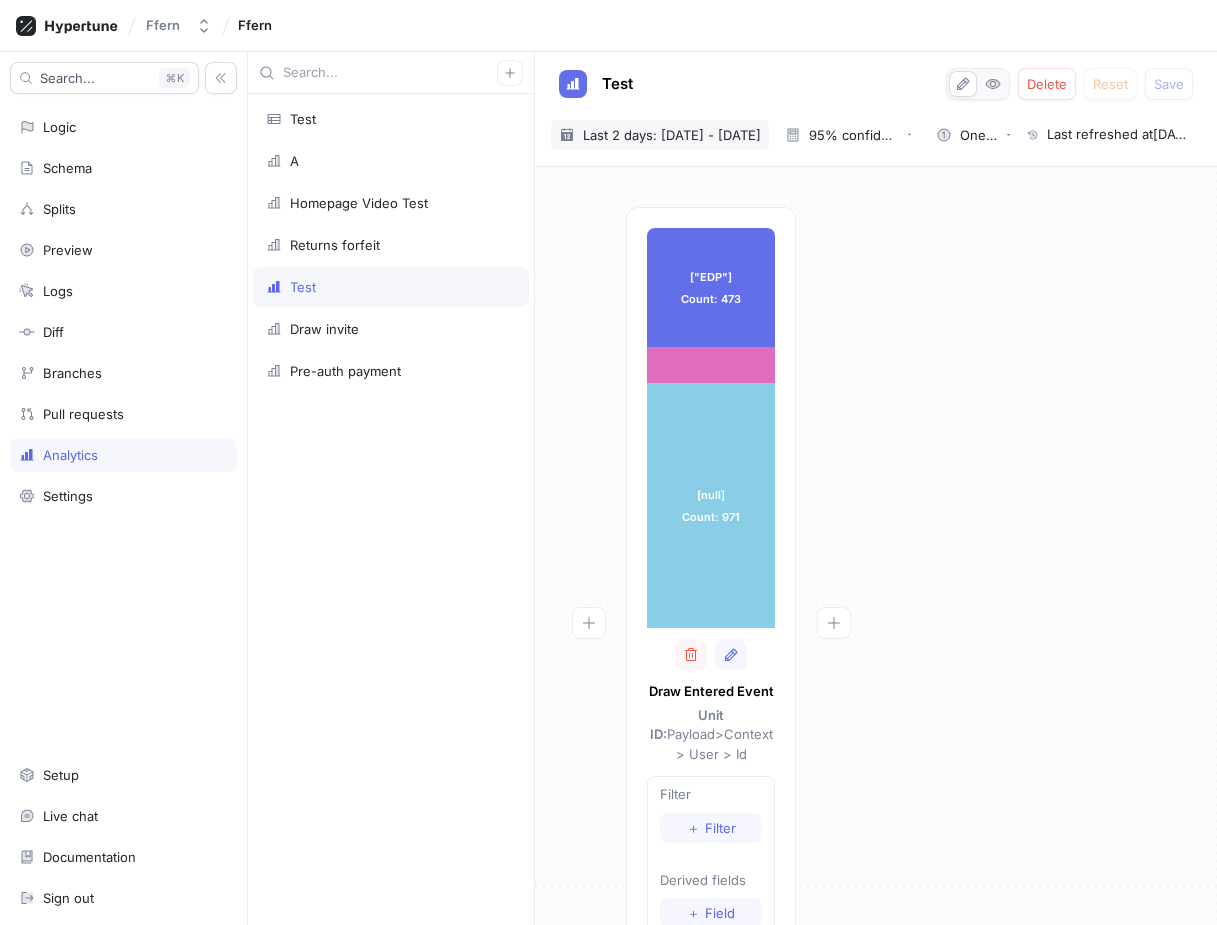 click on "Last 2 days: [DATE] - [DATE]" at bounding box center [672, 135] 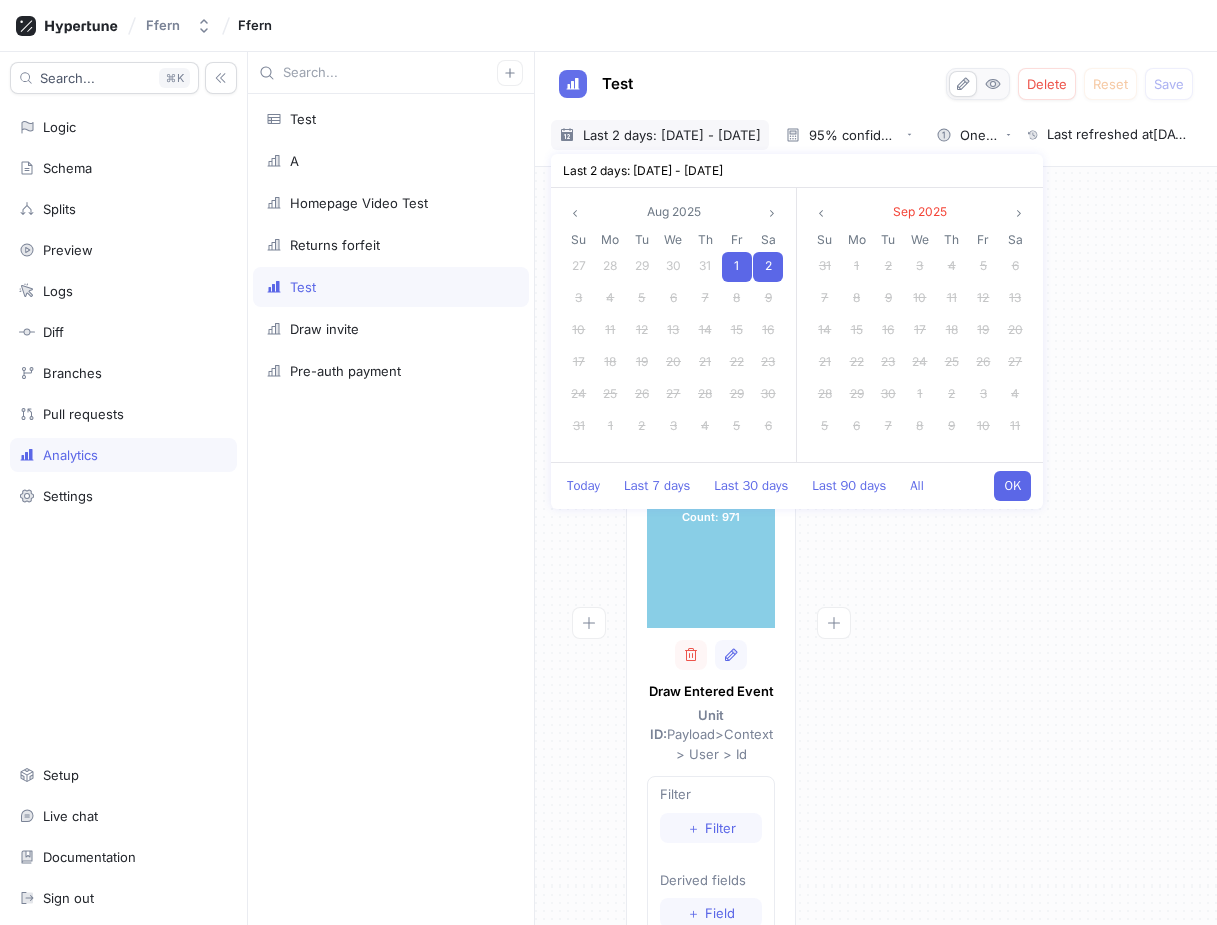 click on "2" at bounding box center (768, 267) 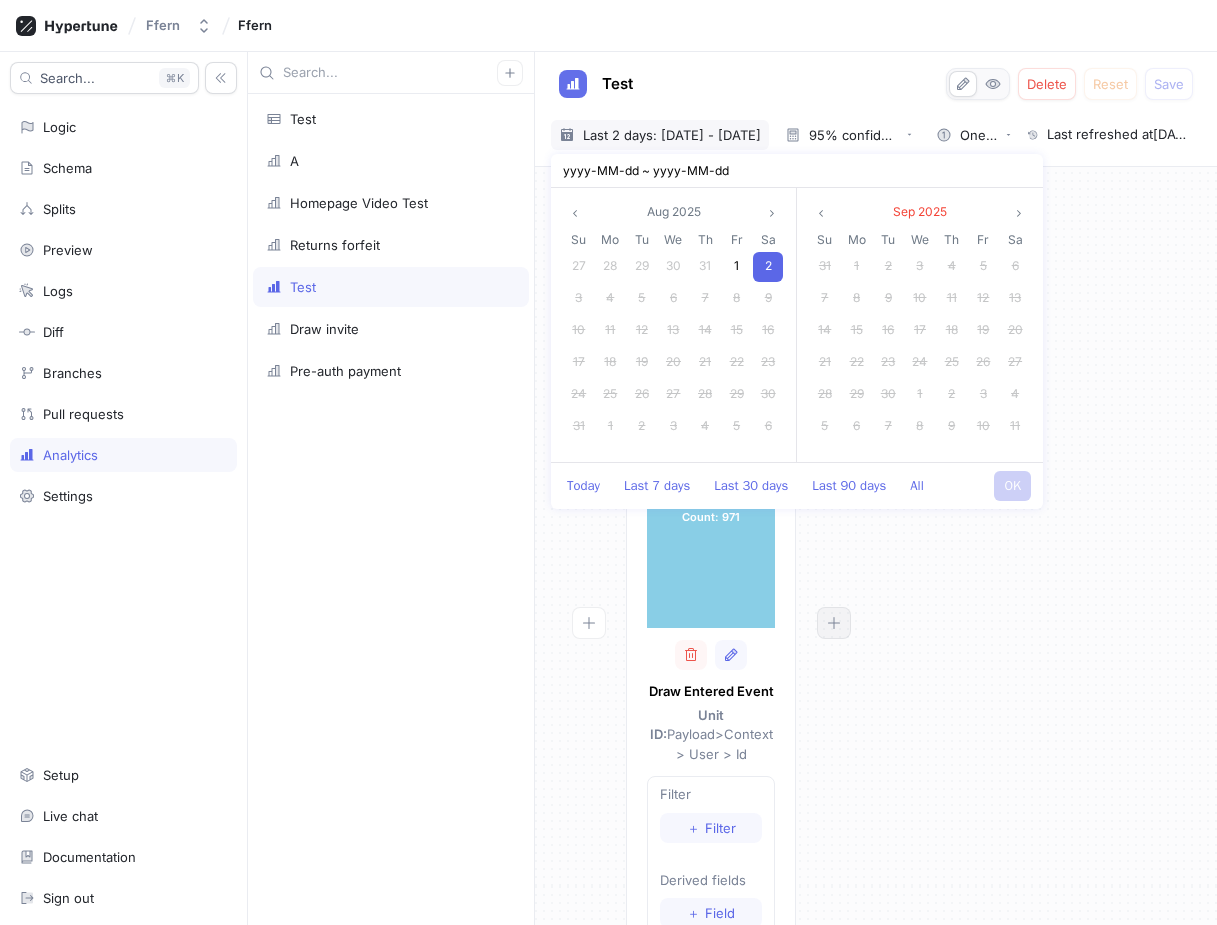 click 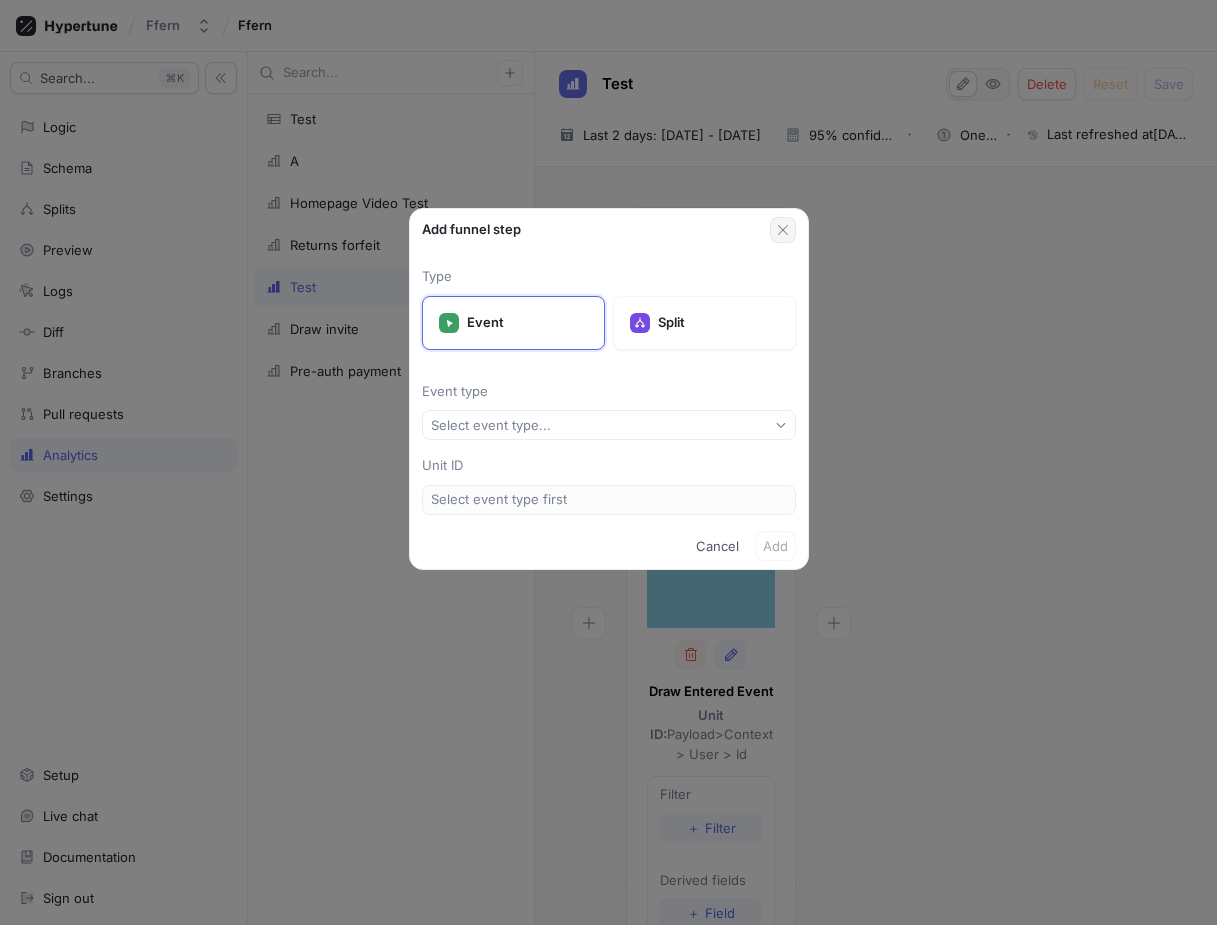 click 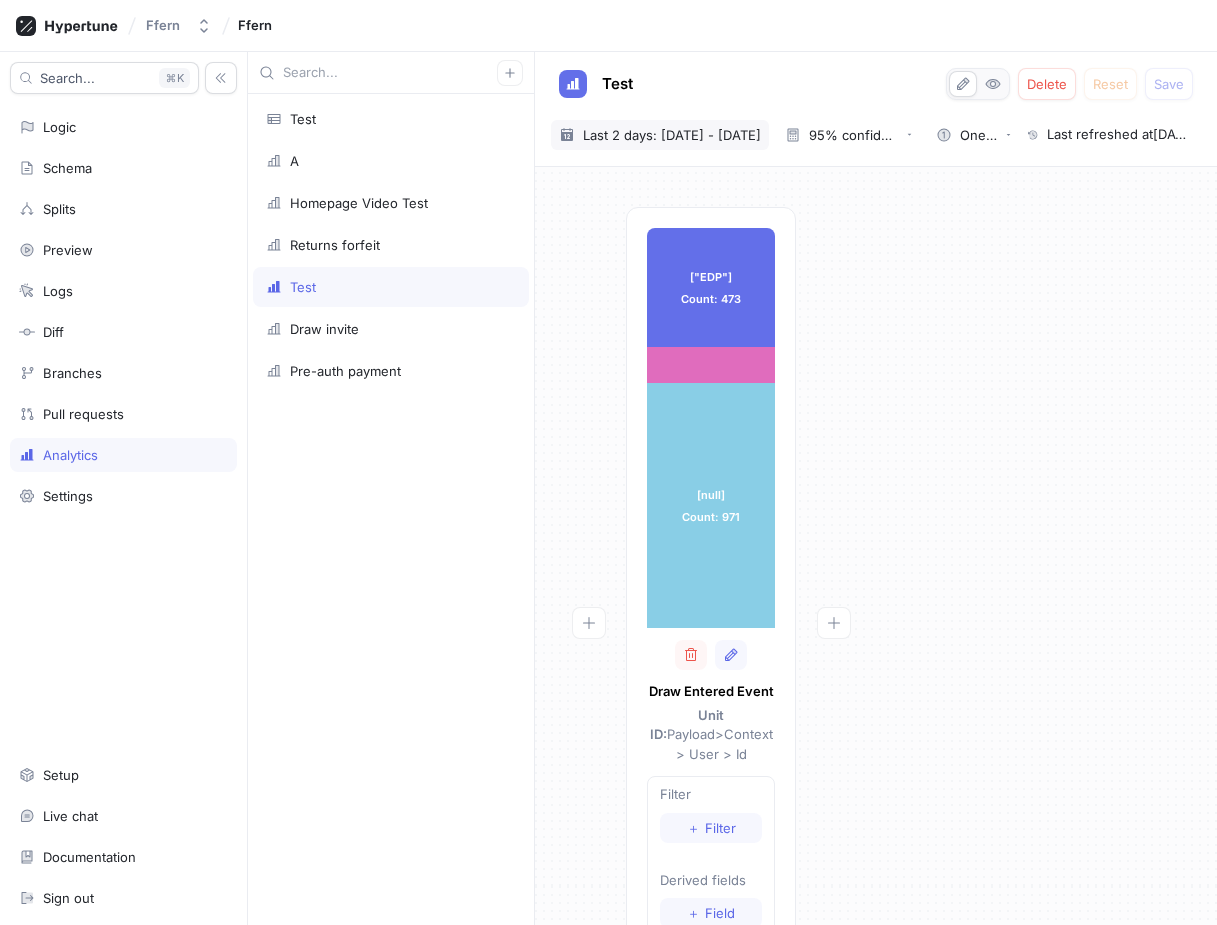 click on "Last 2 days: [DATE] - [DATE]" at bounding box center (672, 135) 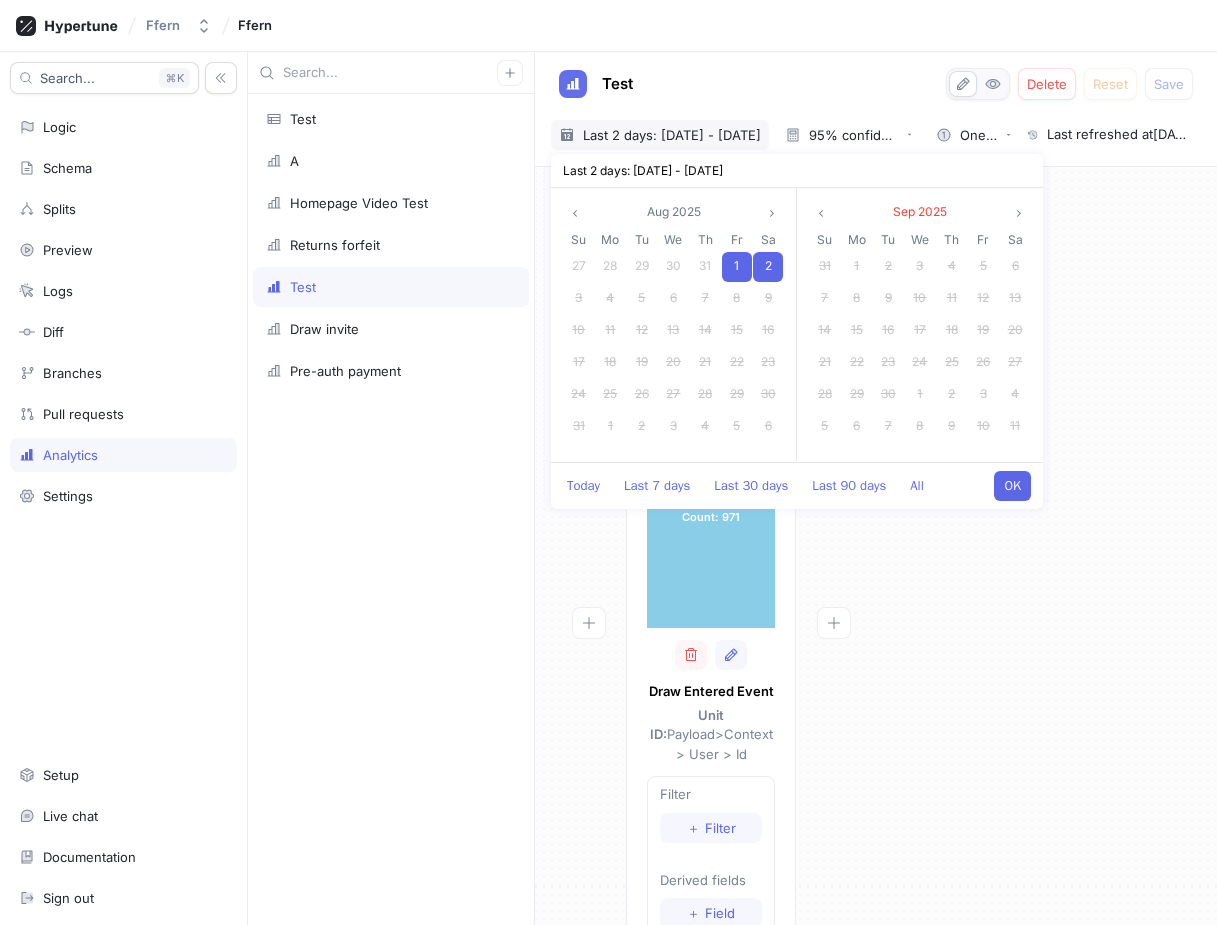 click on "2" at bounding box center (768, 267) 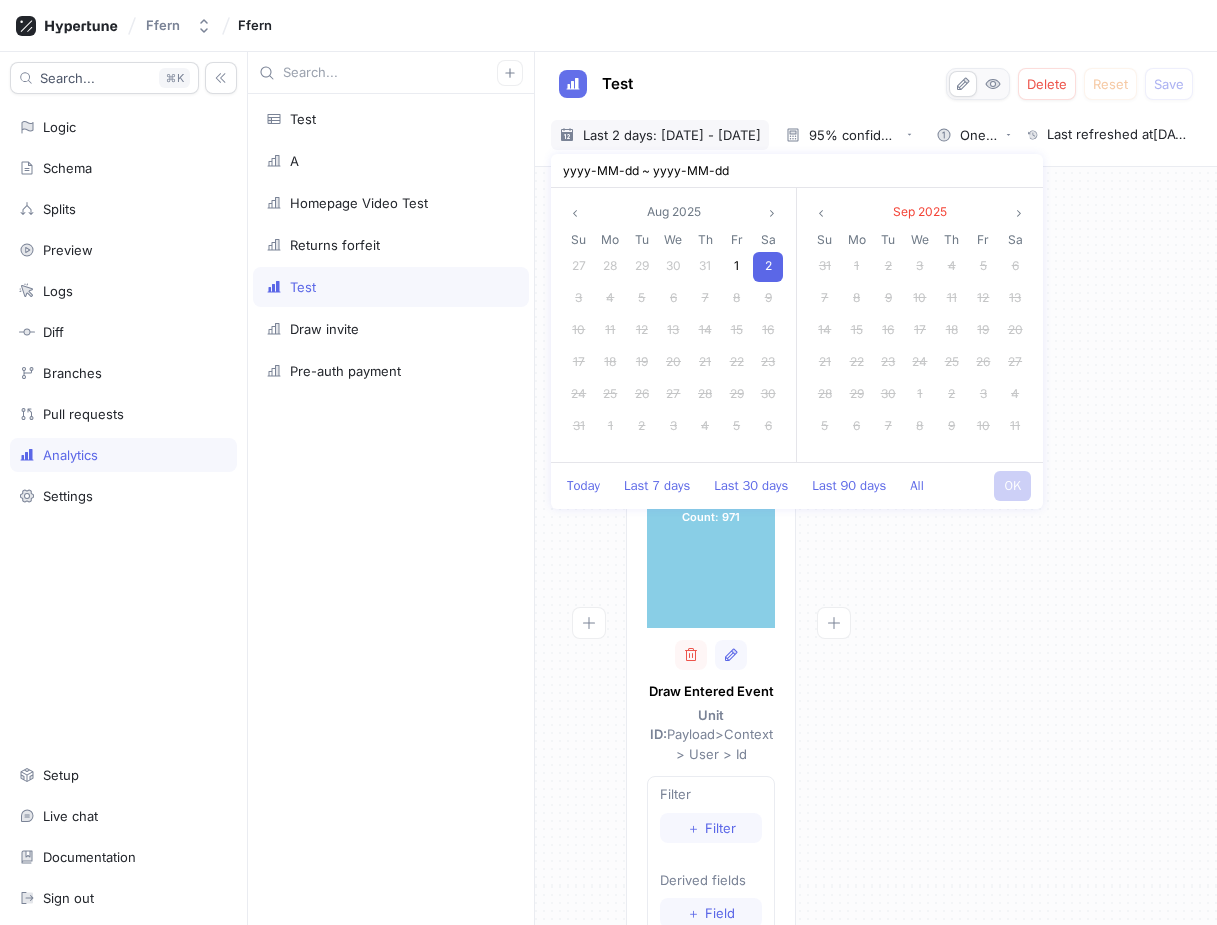 click on "2" at bounding box center (768, 267) 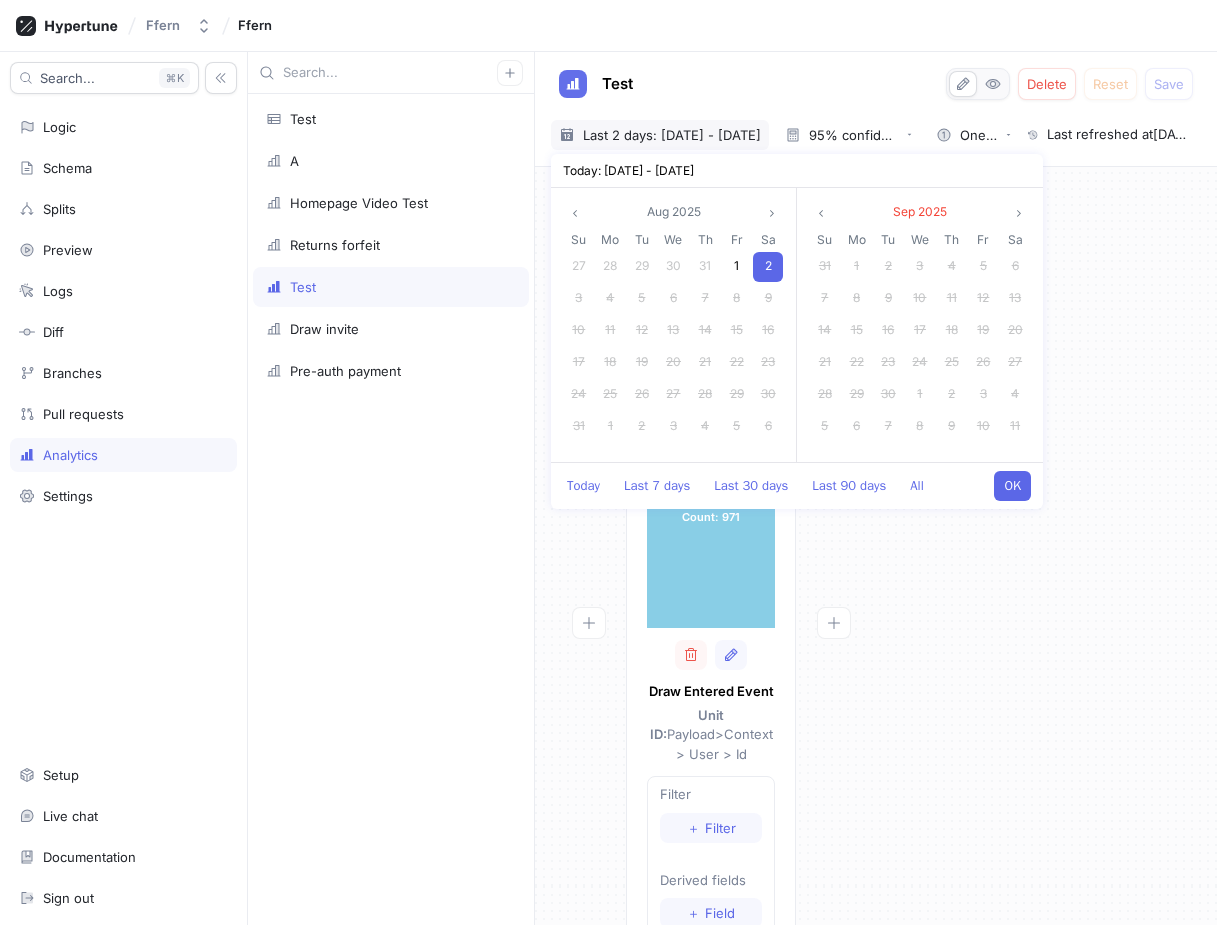 click on "OK" at bounding box center (1012, 486) 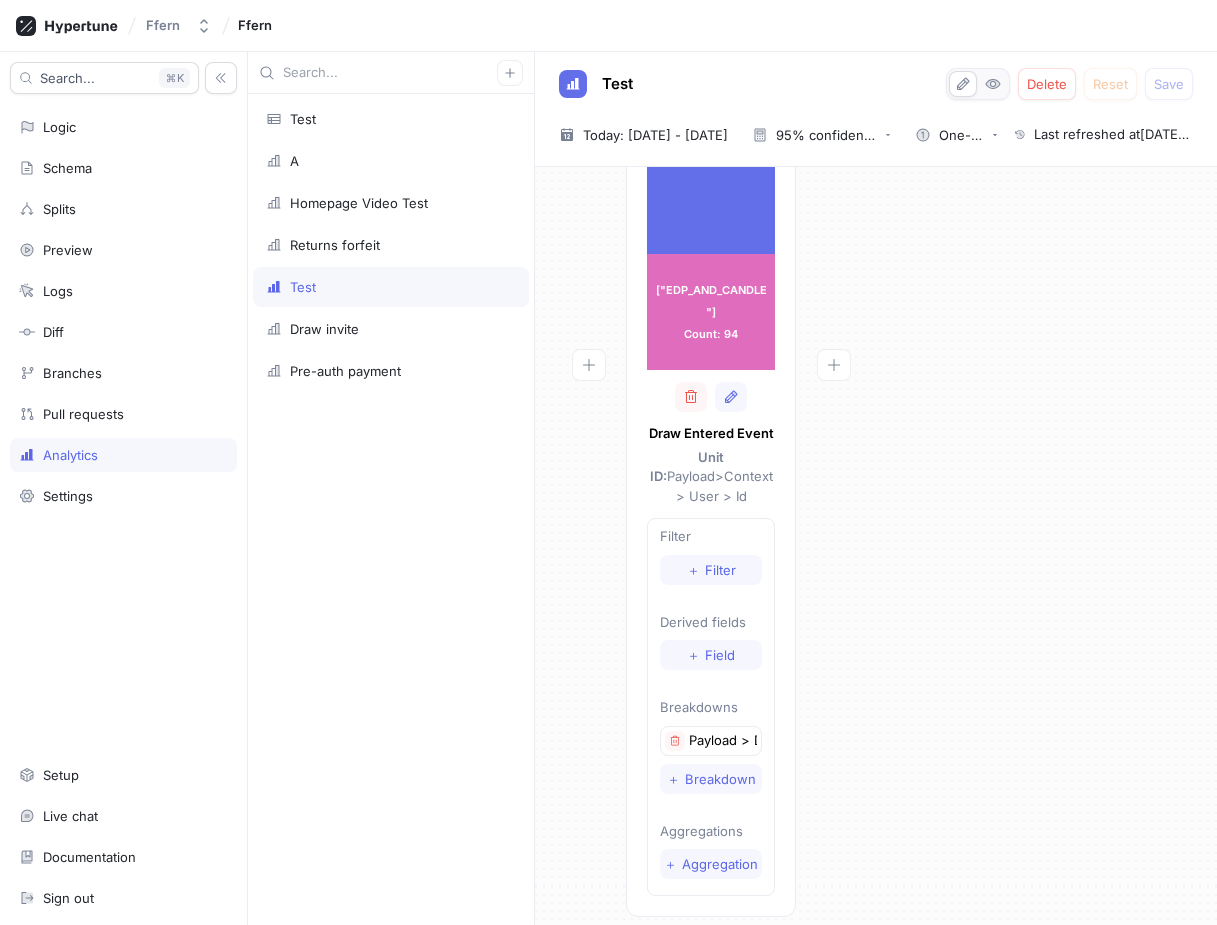 scroll, scrollTop: 0, scrollLeft: 0, axis: both 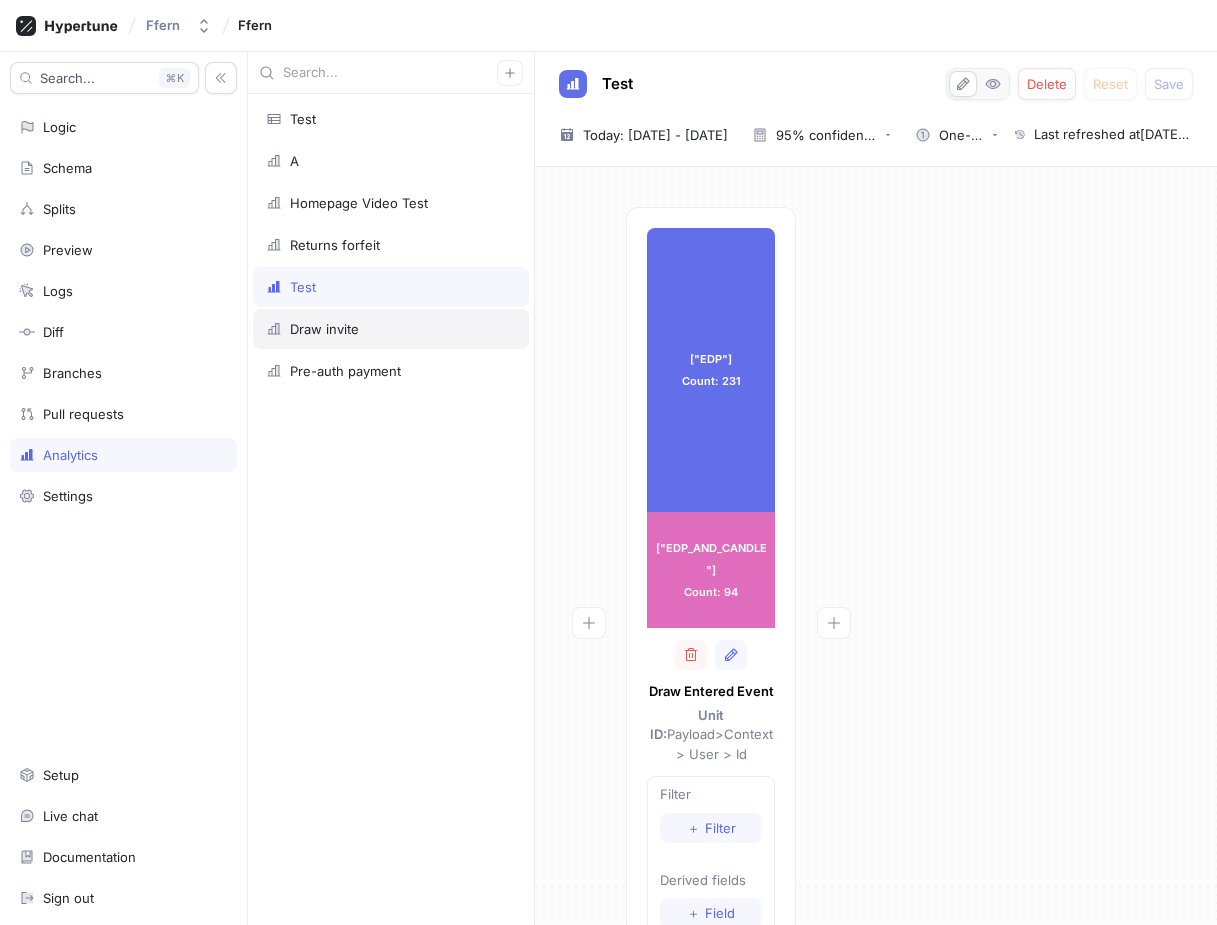 click on "Draw invite" at bounding box center (391, 329) 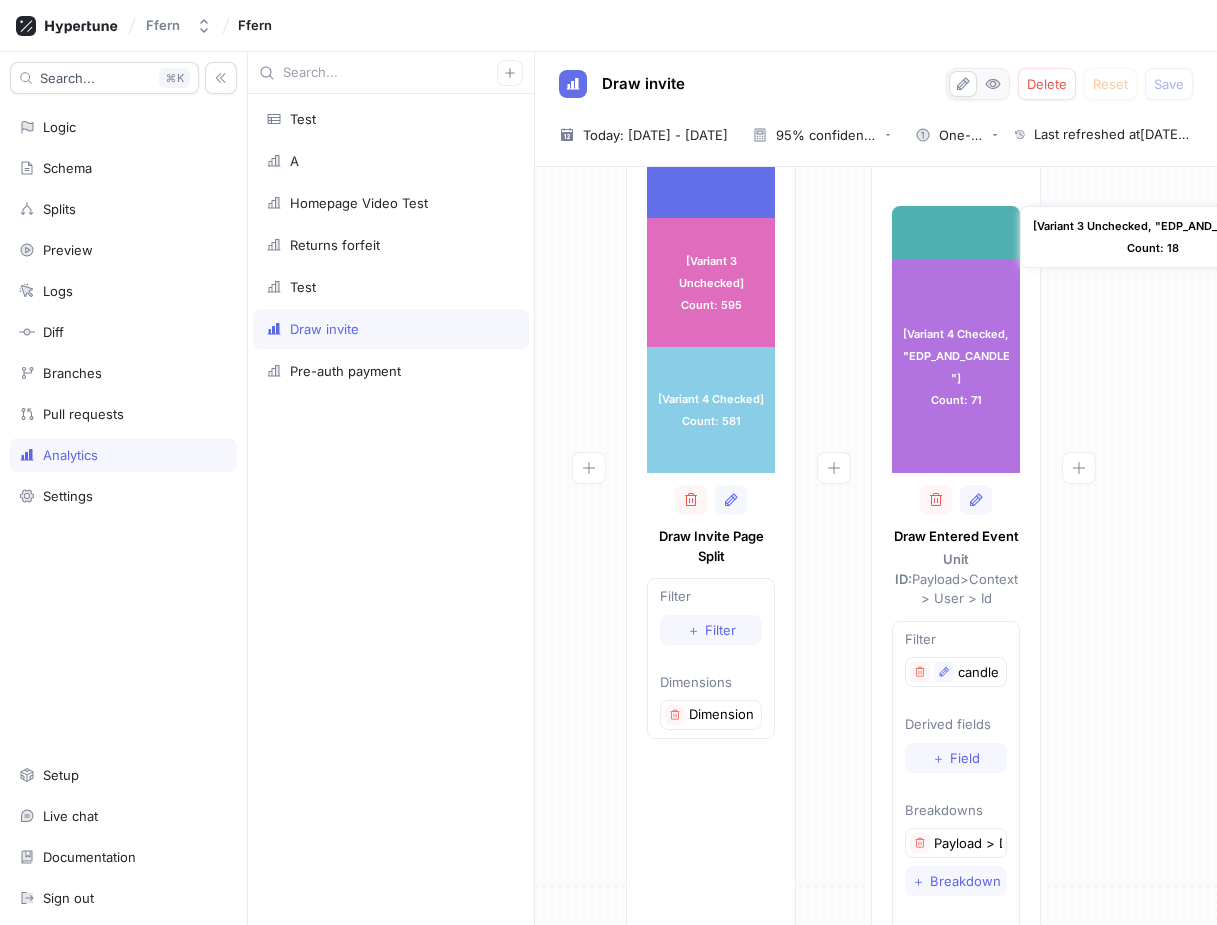 scroll, scrollTop: 0, scrollLeft: 0, axis: both 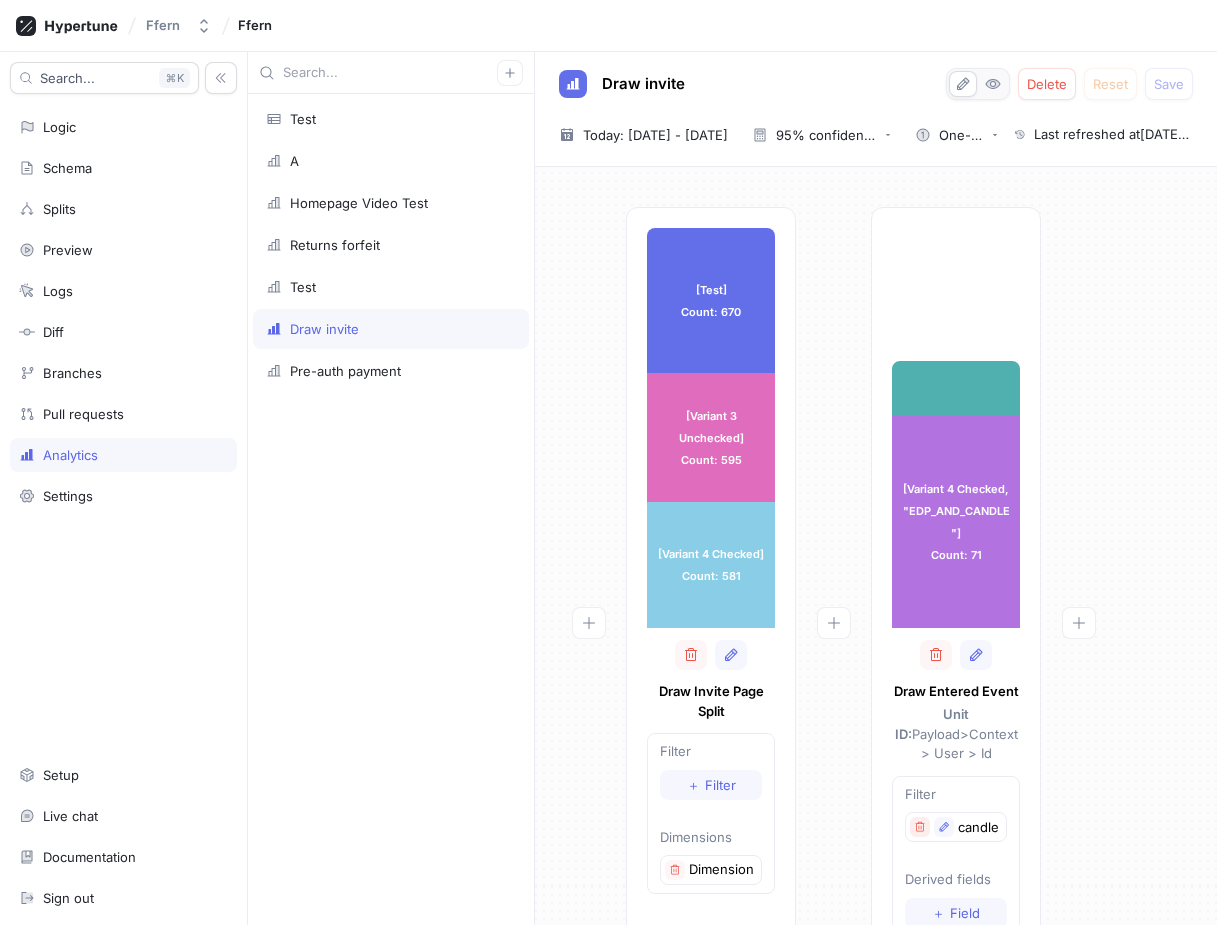 click 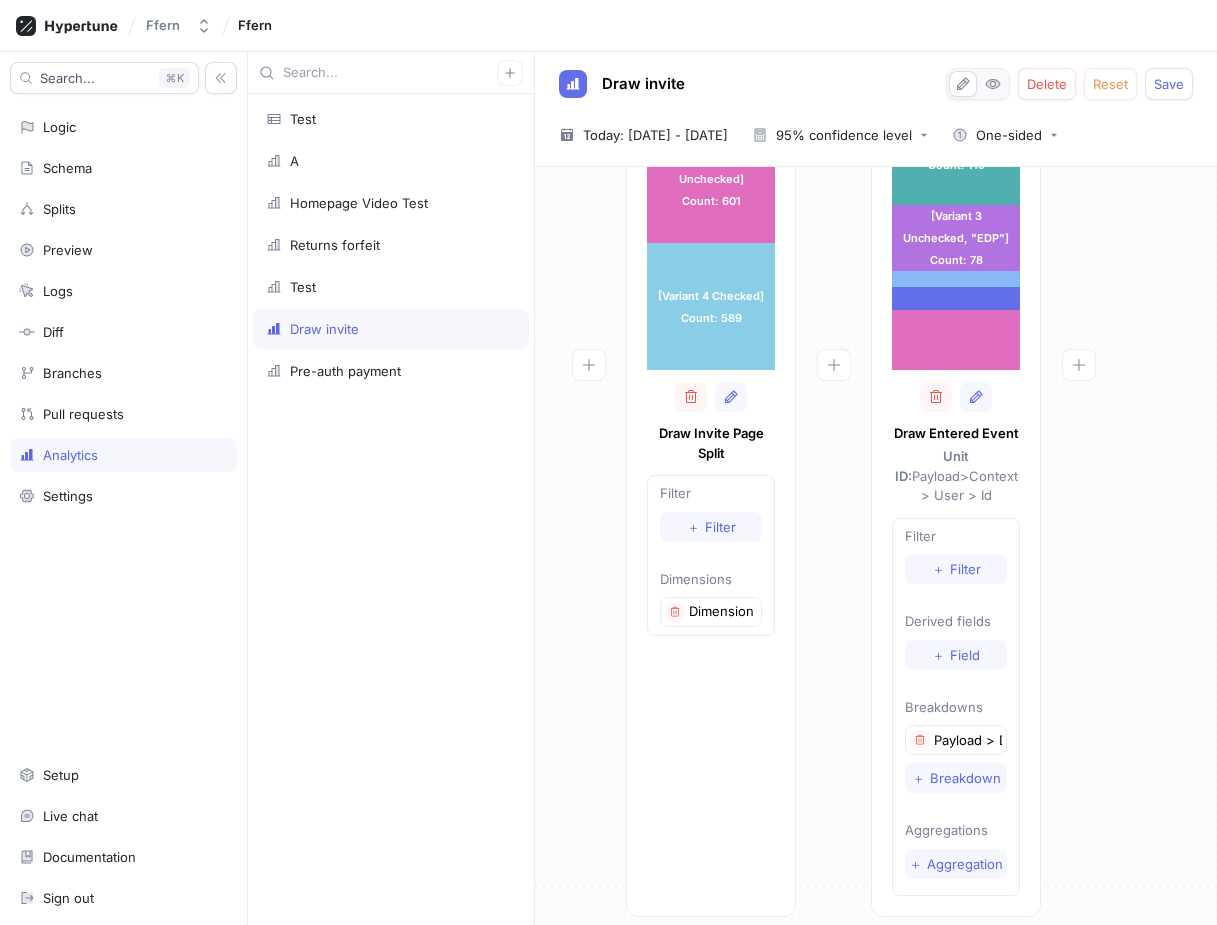 scroll, scrollTop: 258, scrollLeft: 0, axis: vertical 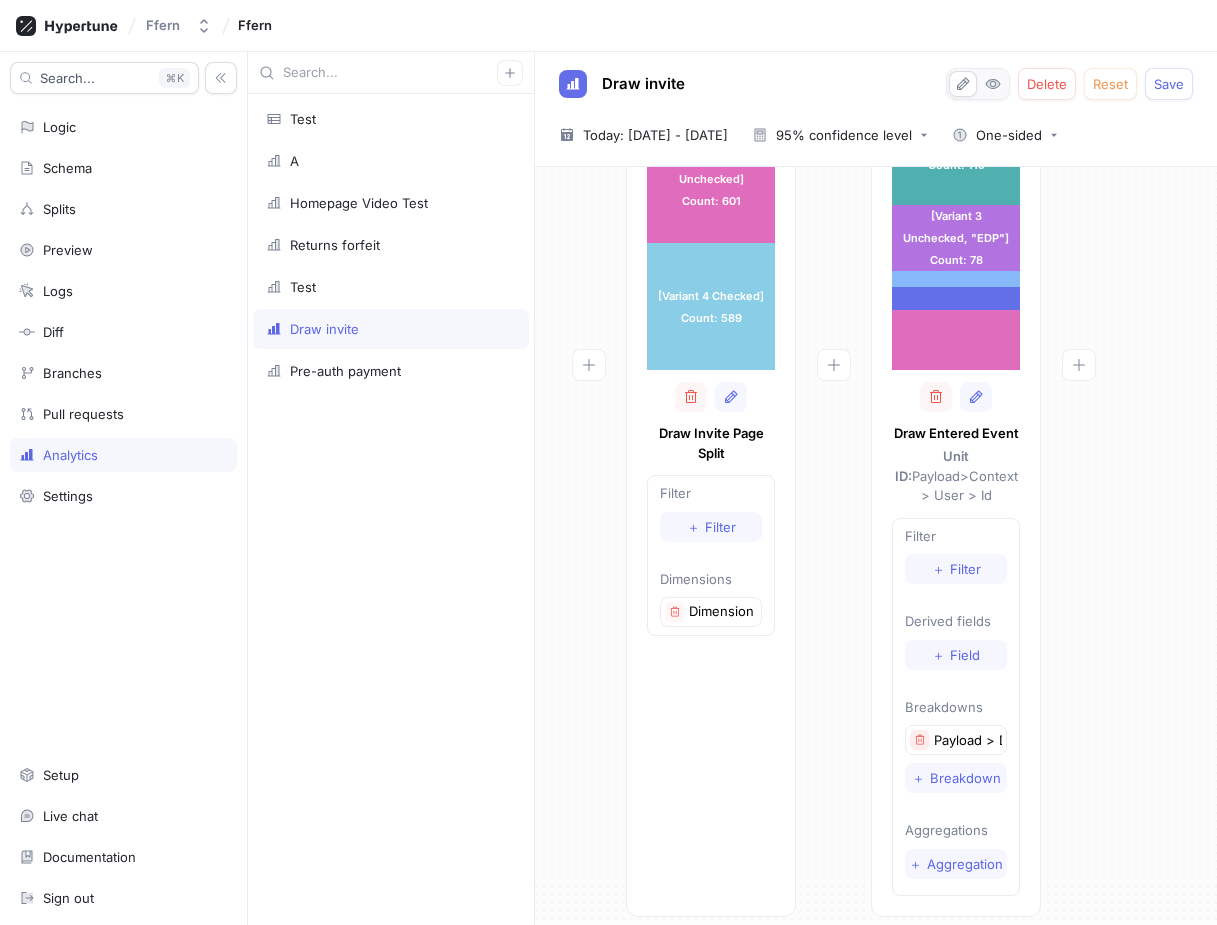 click 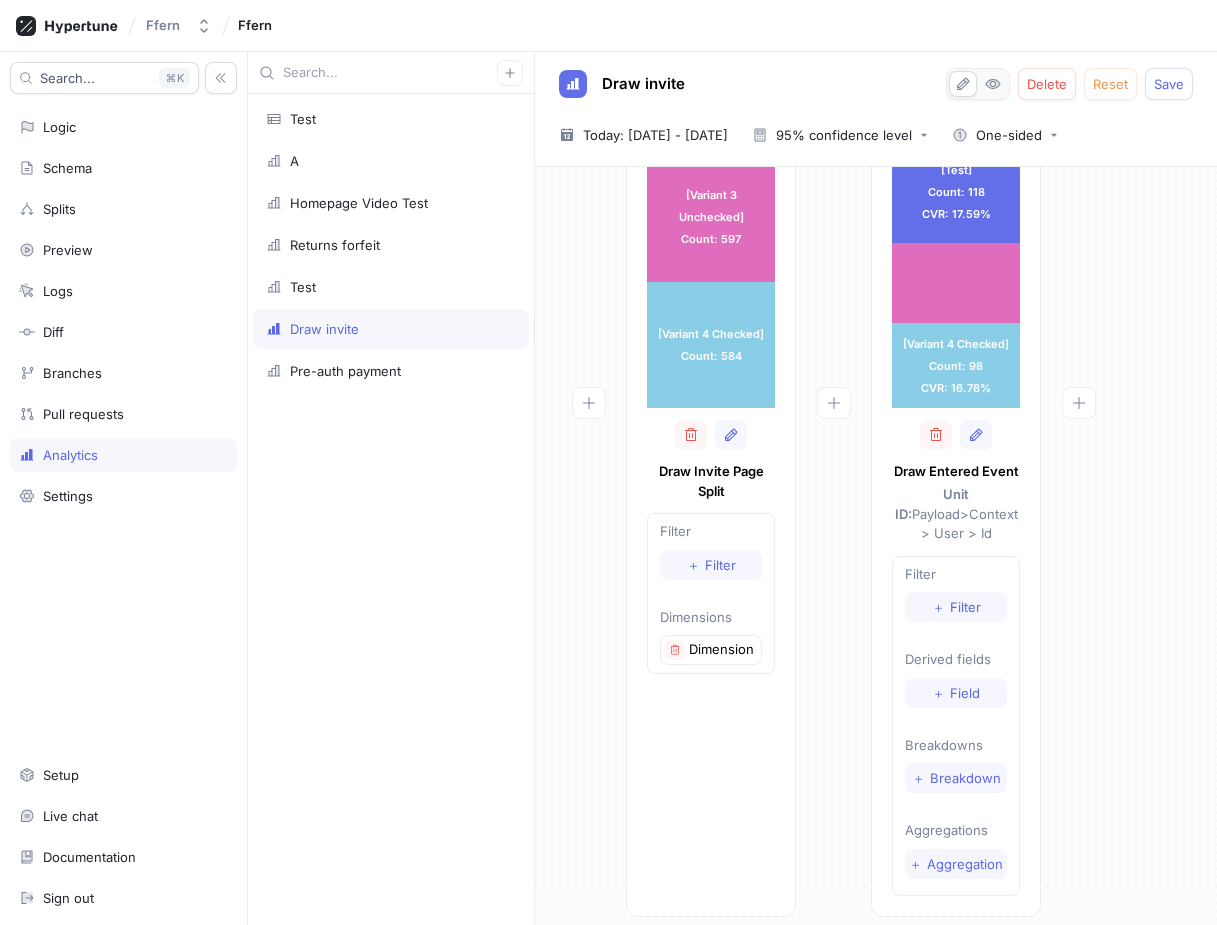 scroll, scrollTop: 0, scrollLeft: 0, axis: both 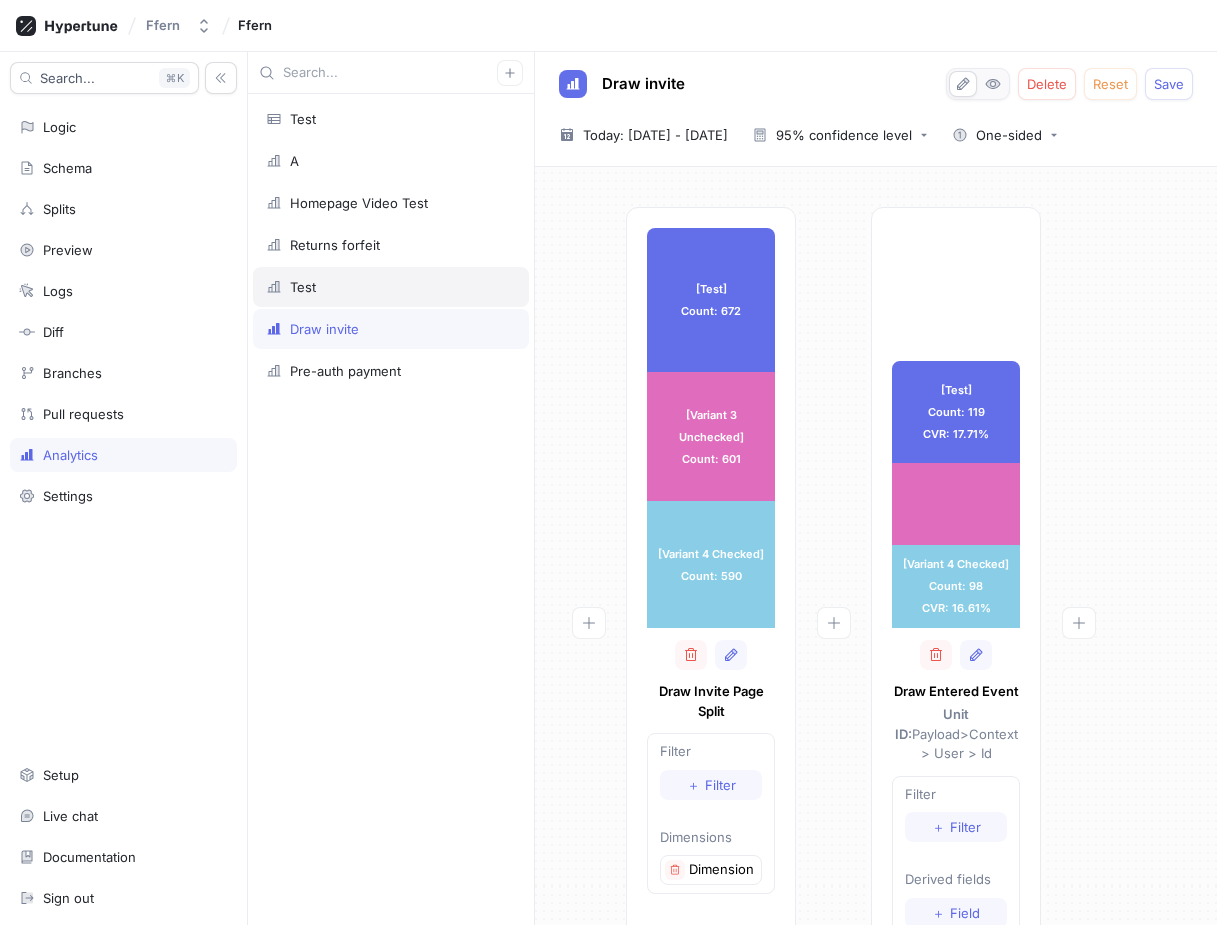 click on "Test" at bounding box center [391, 287] 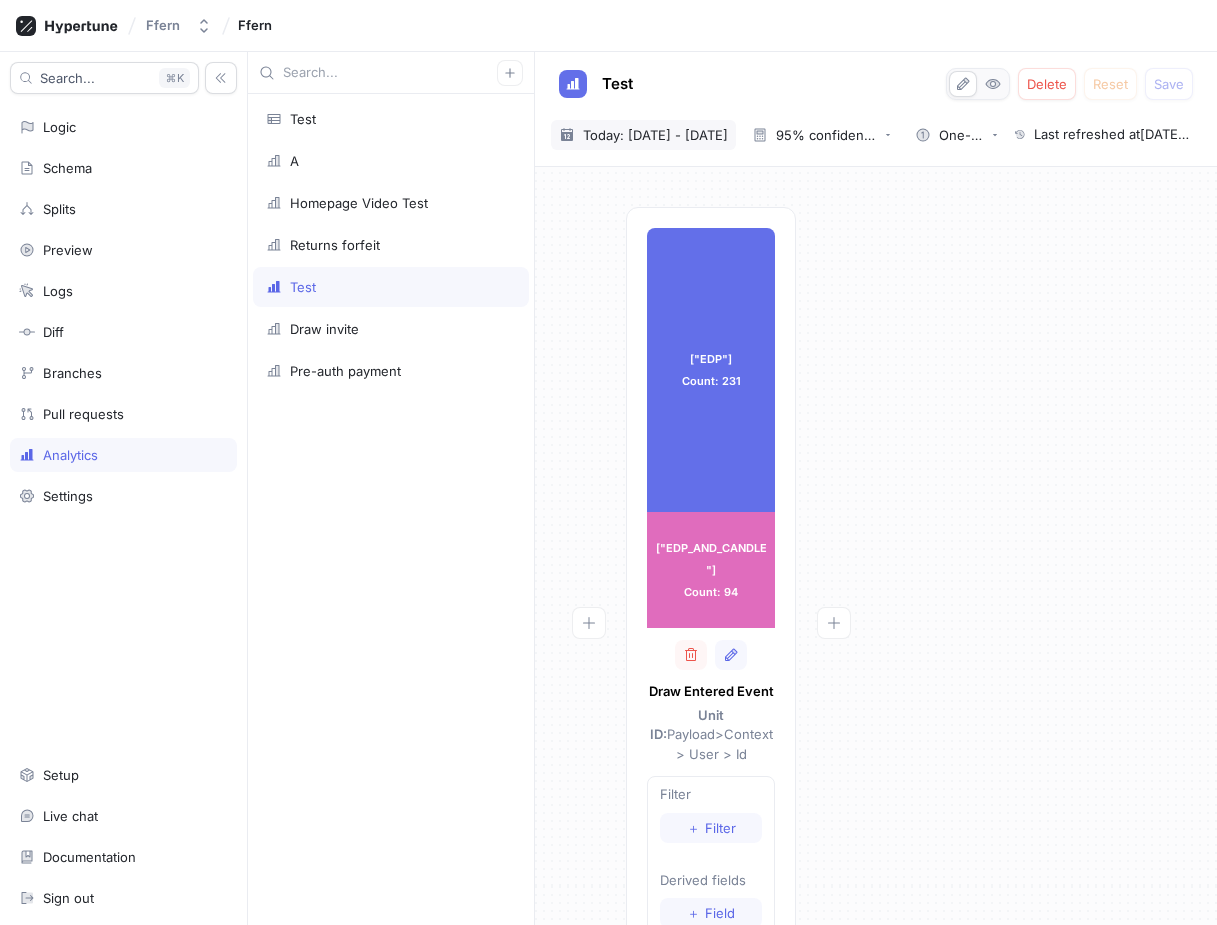 click on "Today: [DATE] - [DATE]" at bounding box center (655, 135) 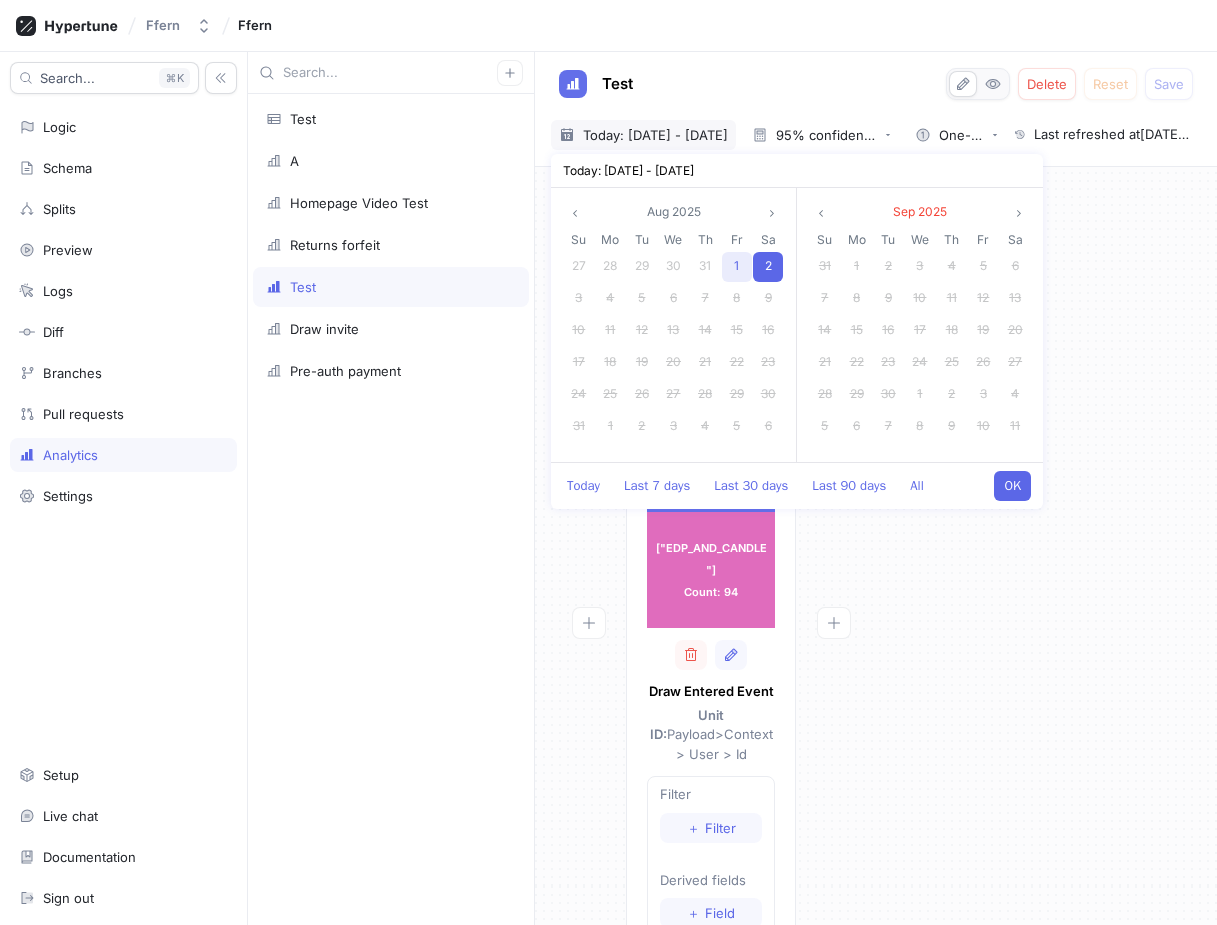 click on "1" at bounding box center [737, 267] 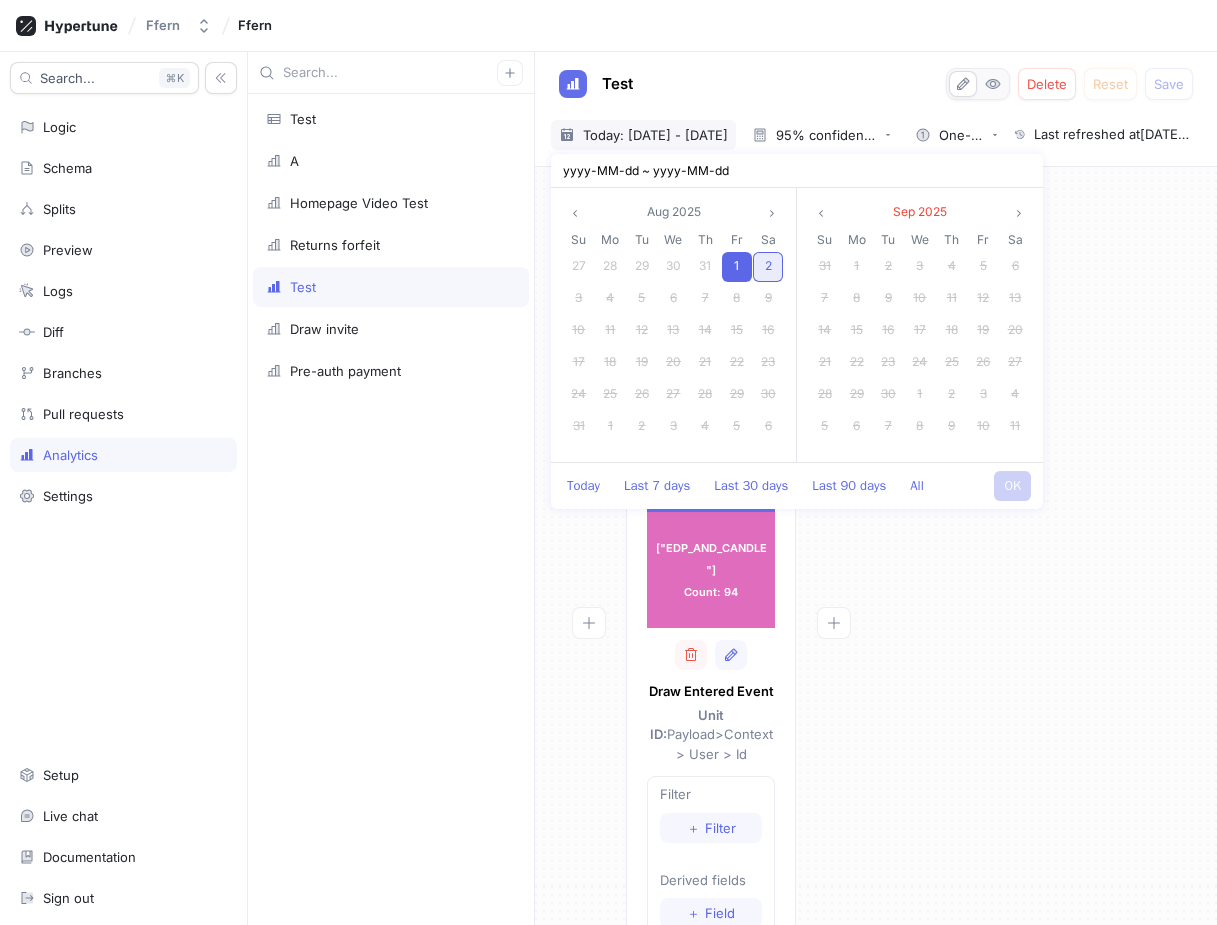 click on "2" at bounding box center [768, 265] 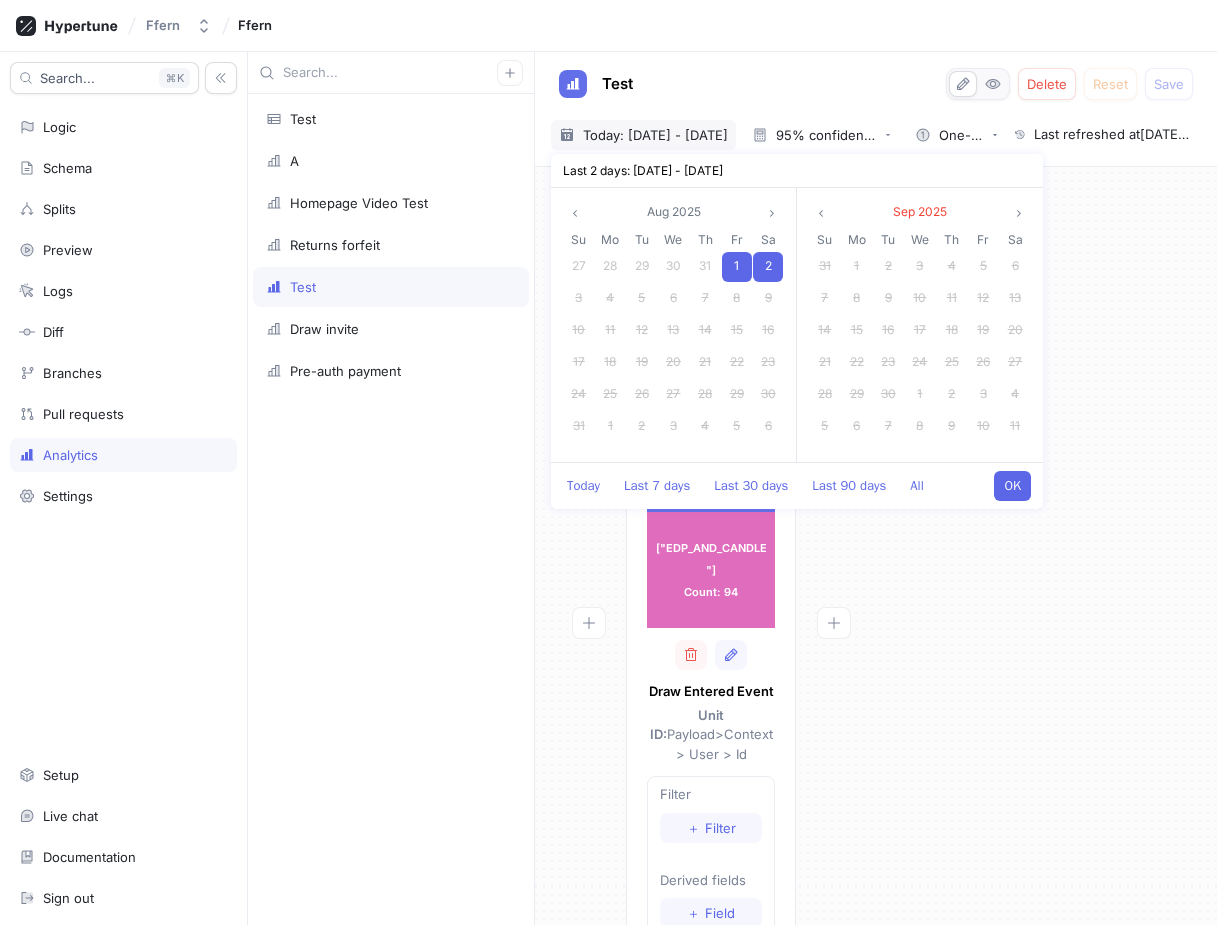 click on "OK" at bounding box center (1012, 486) 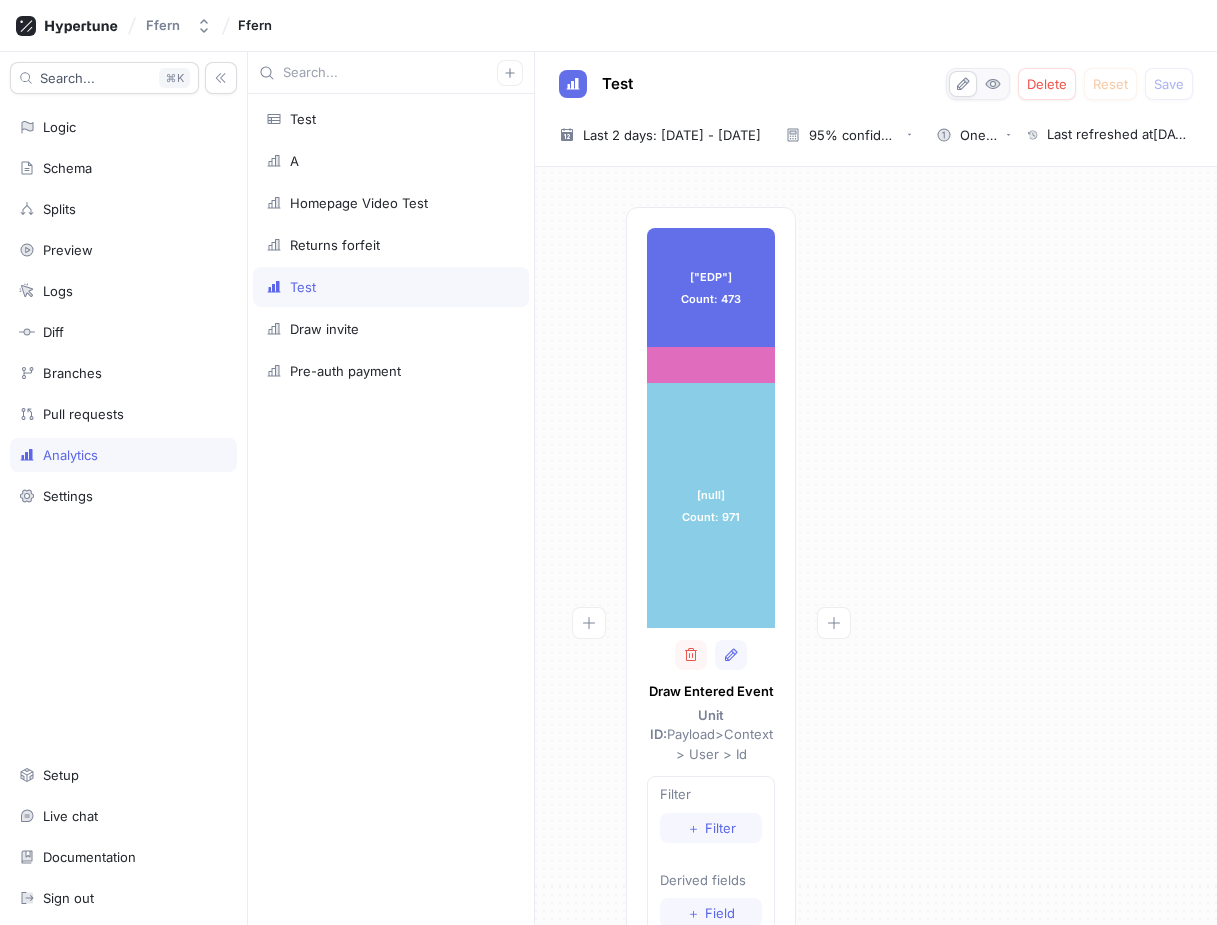 click on "["EDP"]
Count: 473 ["EDP"]
Count: 473 ["EDP_AND_CANDLE"]
Count: 142 [null]
Count: 971 [null]
Count: 971 Draw Entered Event Unit ID:  Payload  >  Context > User > Id Filter ＋ Filter Derived fields ＋ Field Breakdowns Payload > Draw Items Type > Items Type String ＋ Breakdown Aggregations ＋ Aggregation" at bounding box center (876, 697) 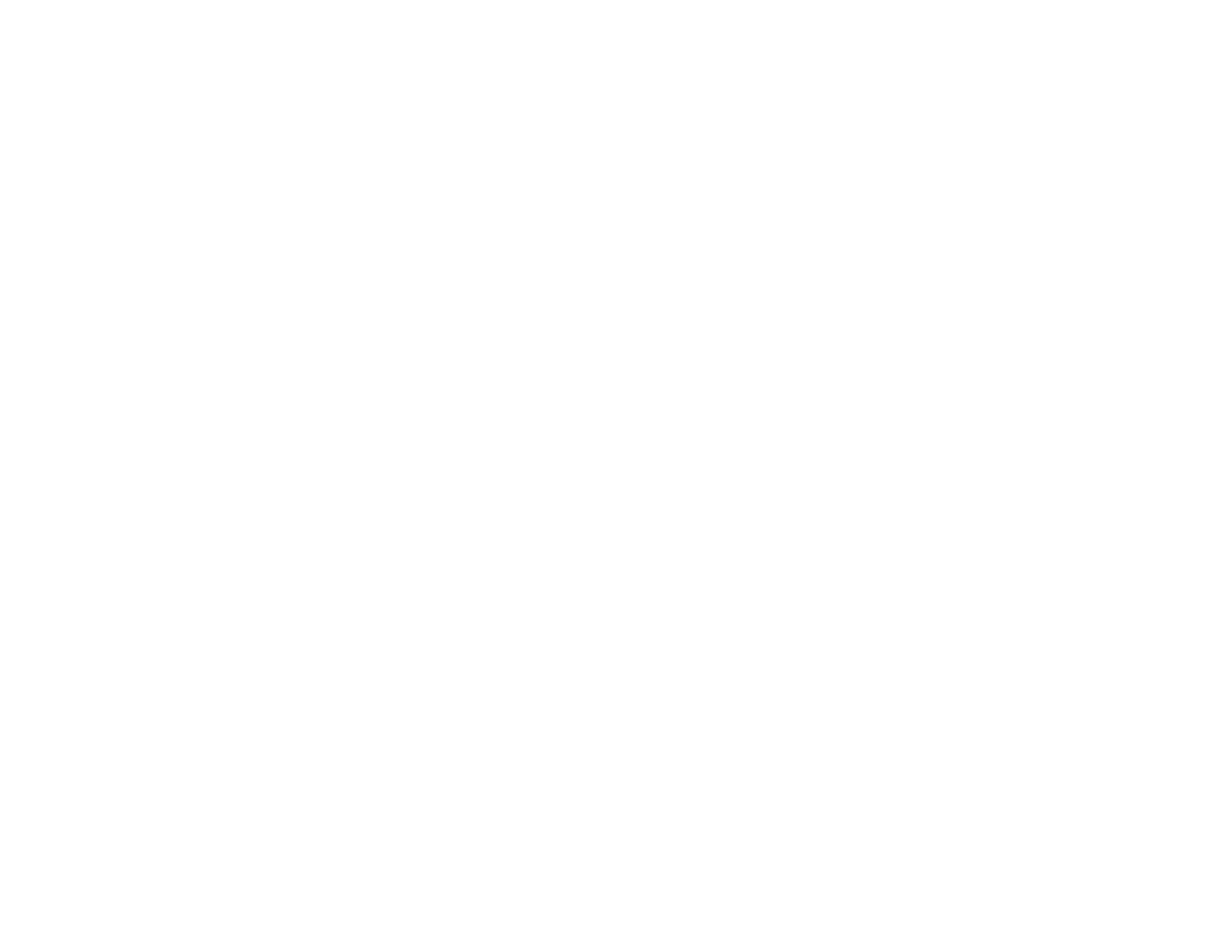 scroll, scrollTop: 0, scrollLeft: 0, axis: both 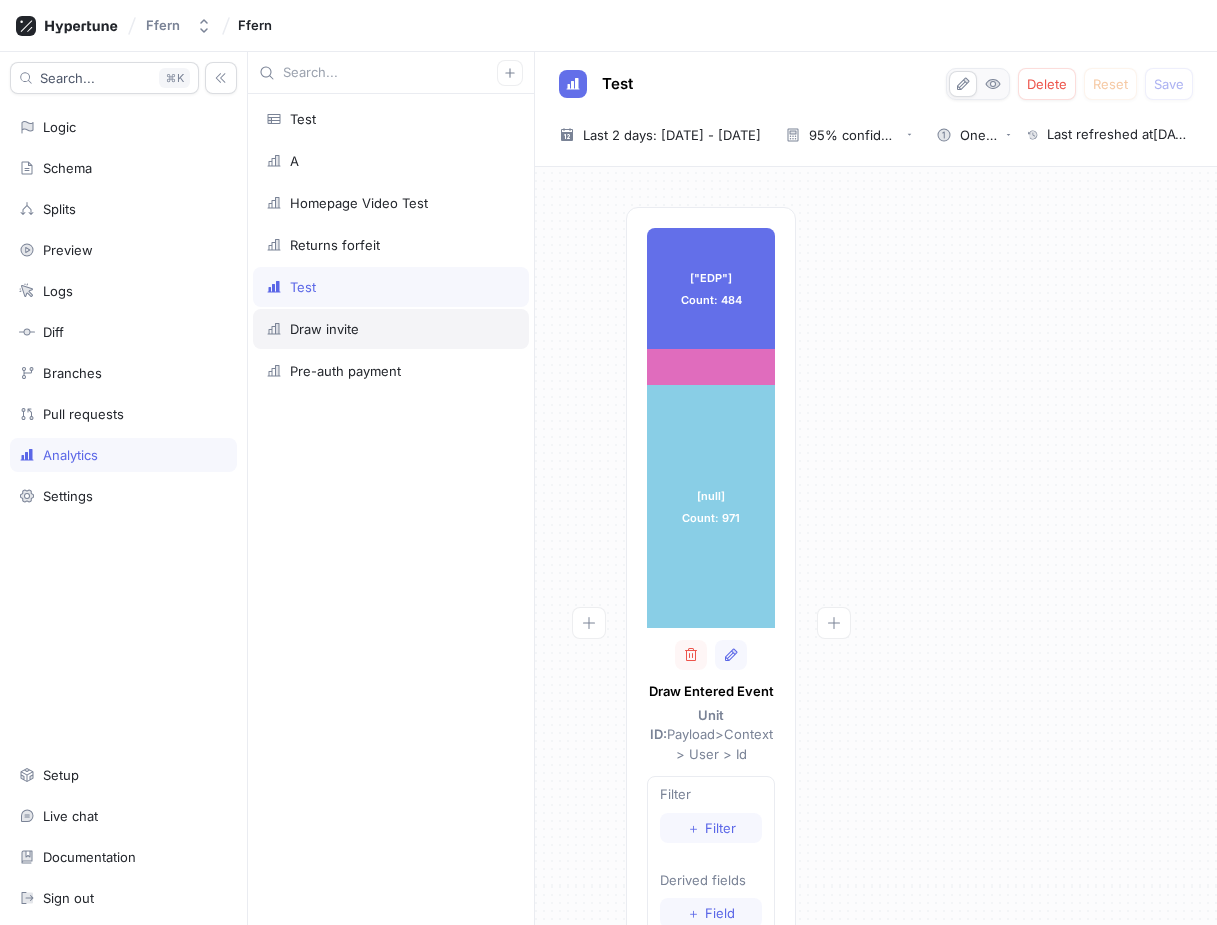 click on "Draw invite" at bounding box center (391, 329) 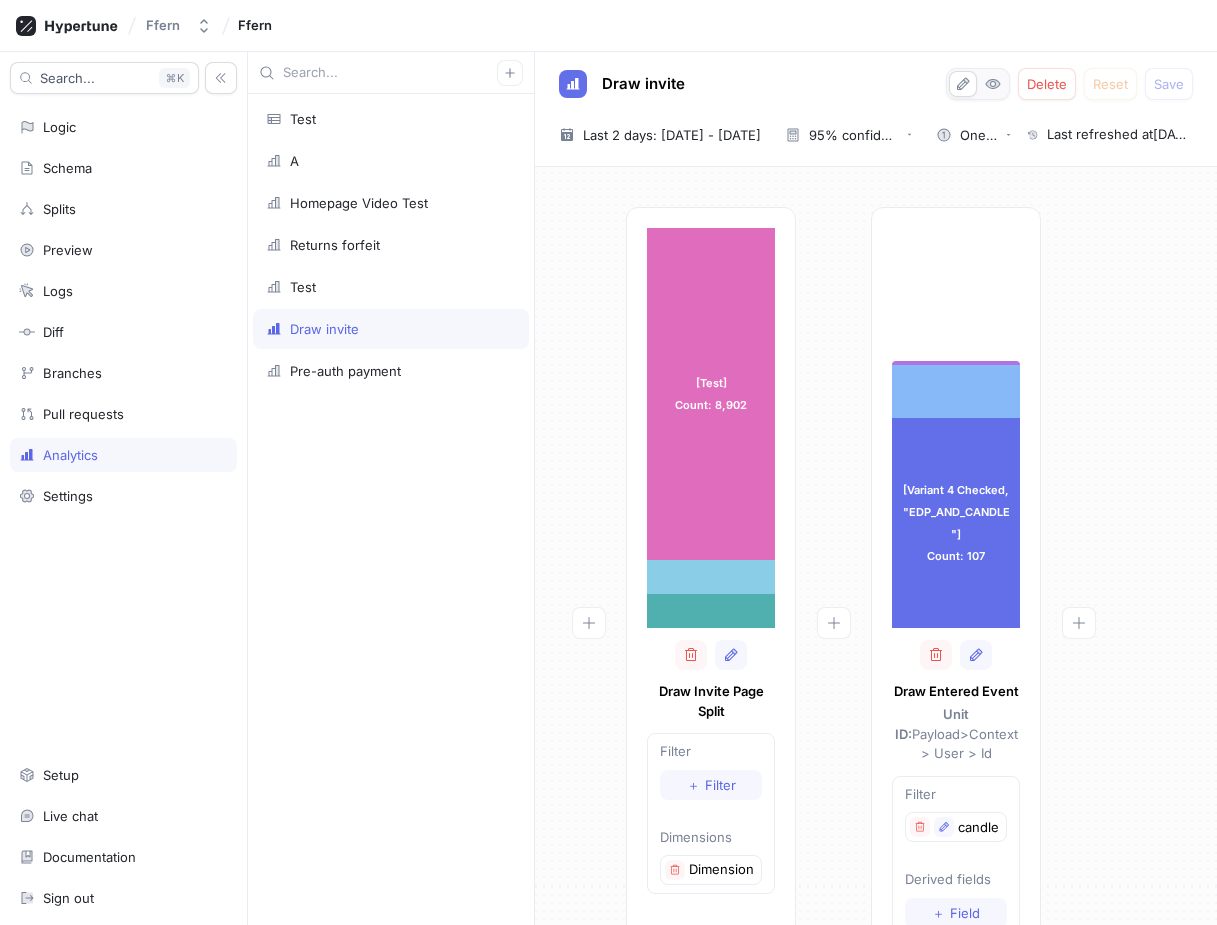 scroll, scrollTop: 0, scrollLeft: 0, axis: both 